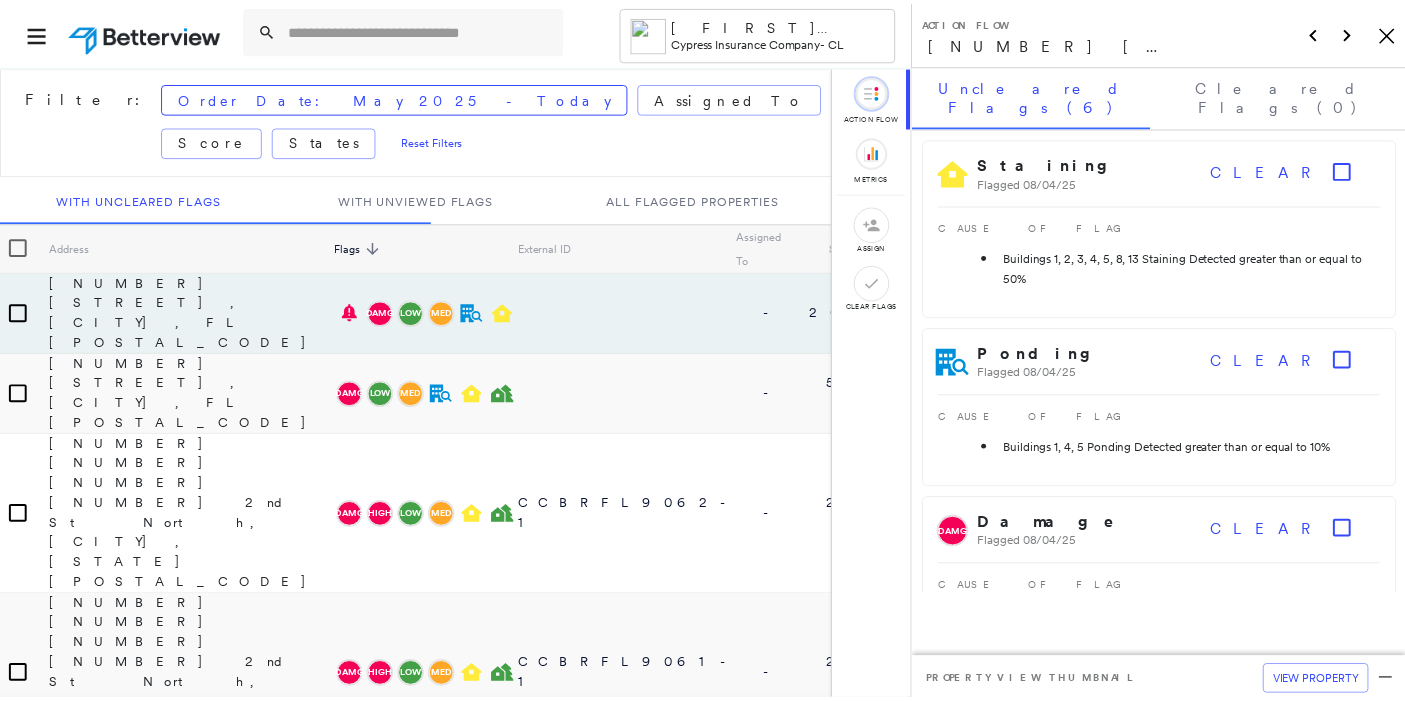 scroll, scrollTop: 0, scrollLeft: 0, axis: both 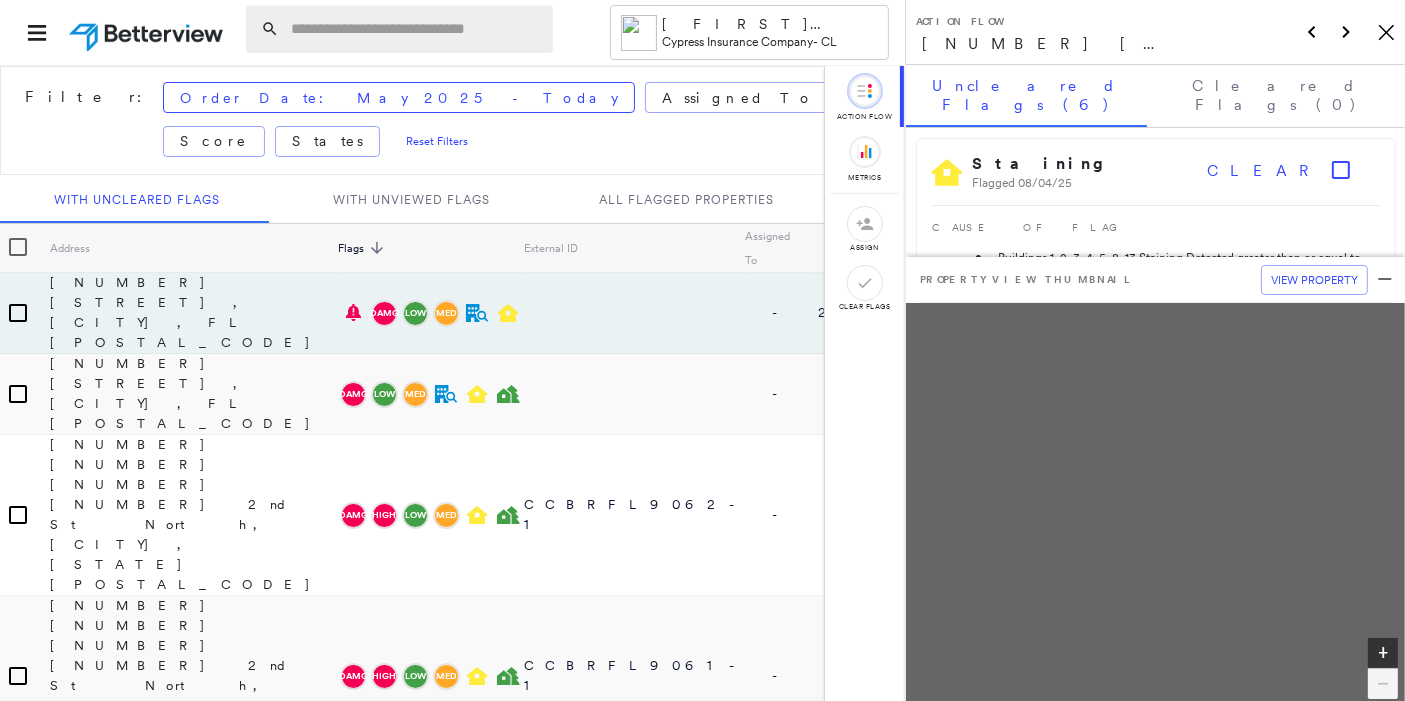click at bounding box center [416, 29] 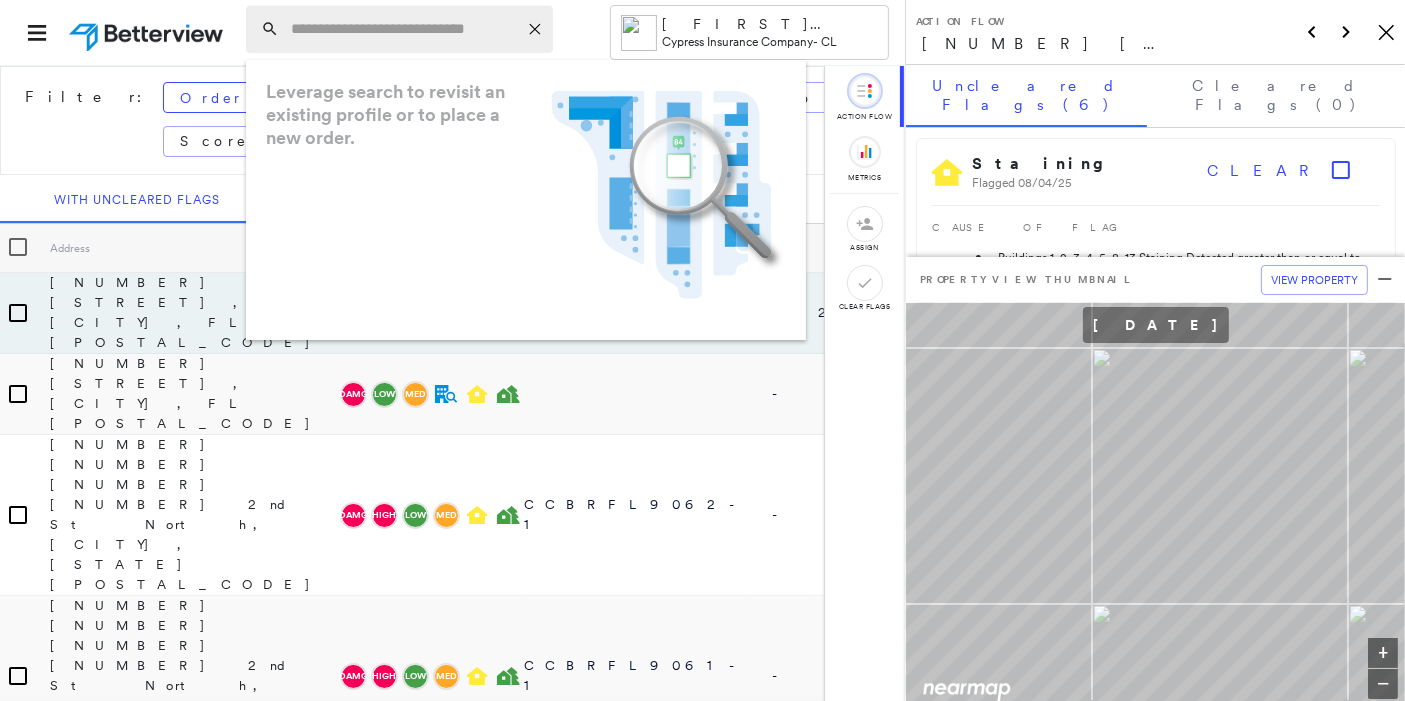 paste on "**********" 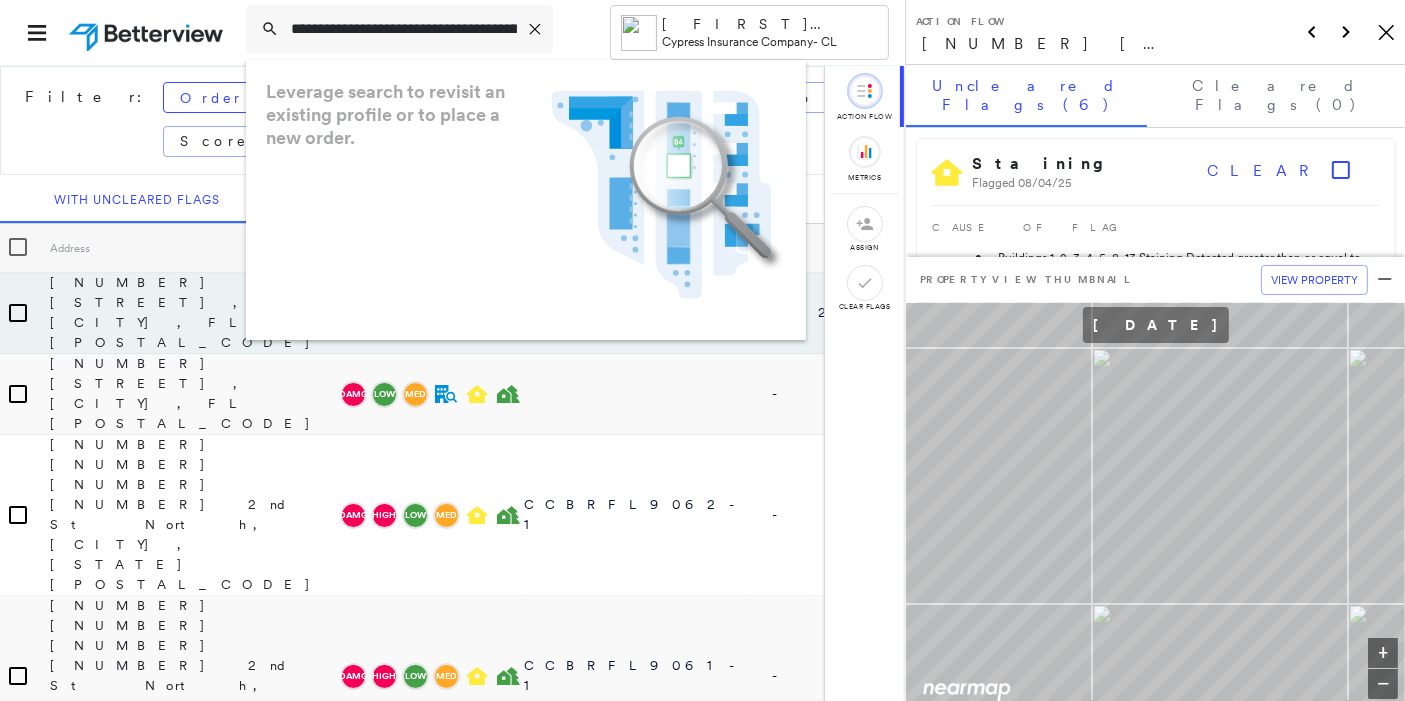 scroll, scrollTop: 0, scrollLeft: 81, axis: horizontal 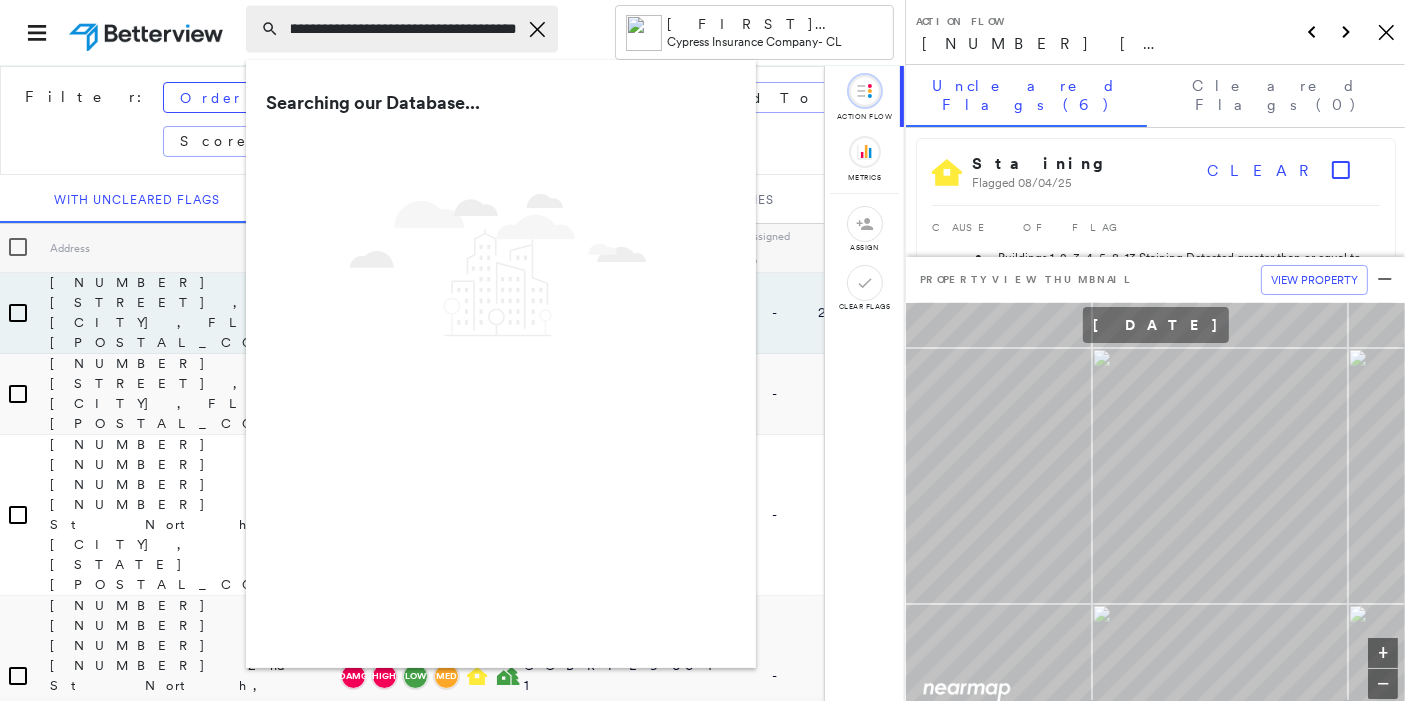 click on "**********" at bounding box center [404, 29] 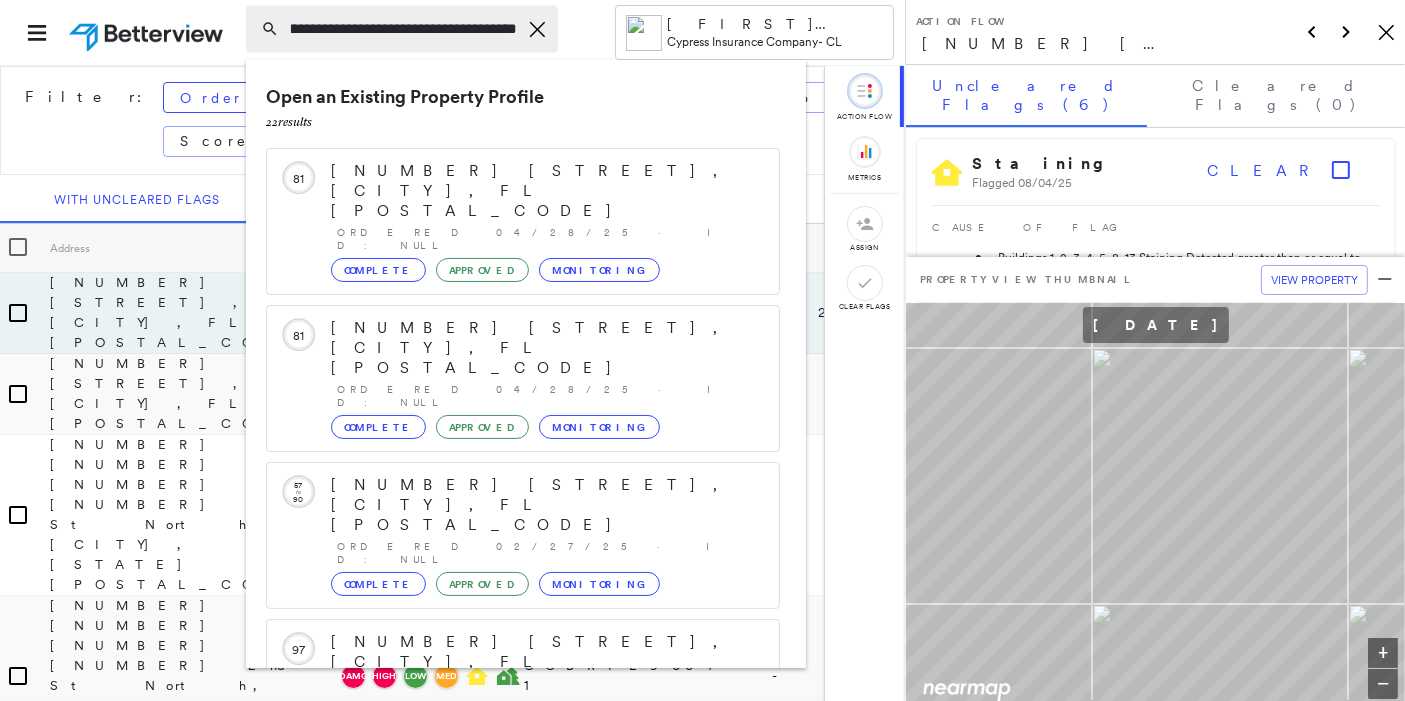 click on "**********" at bounding box center [404, 29] 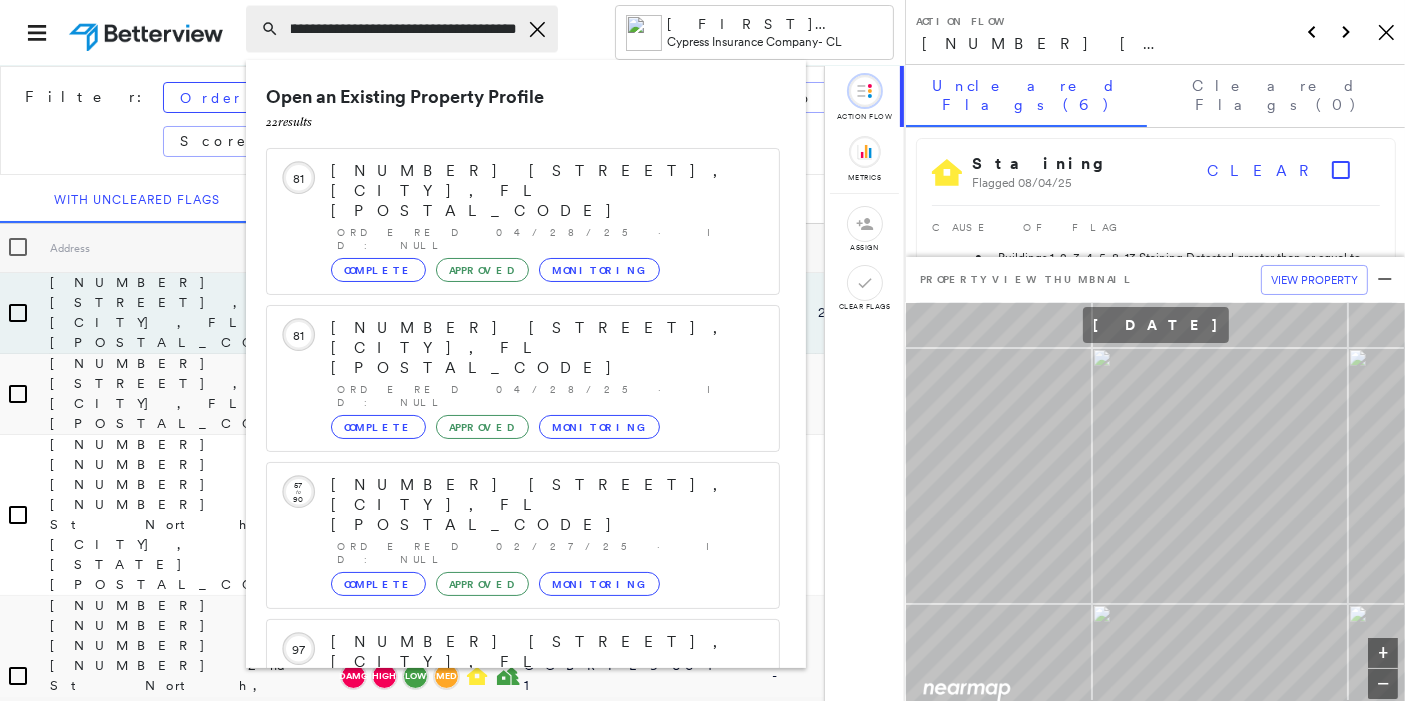 scroll, scrollTop: 0, scrollLeft: 0, axis: both 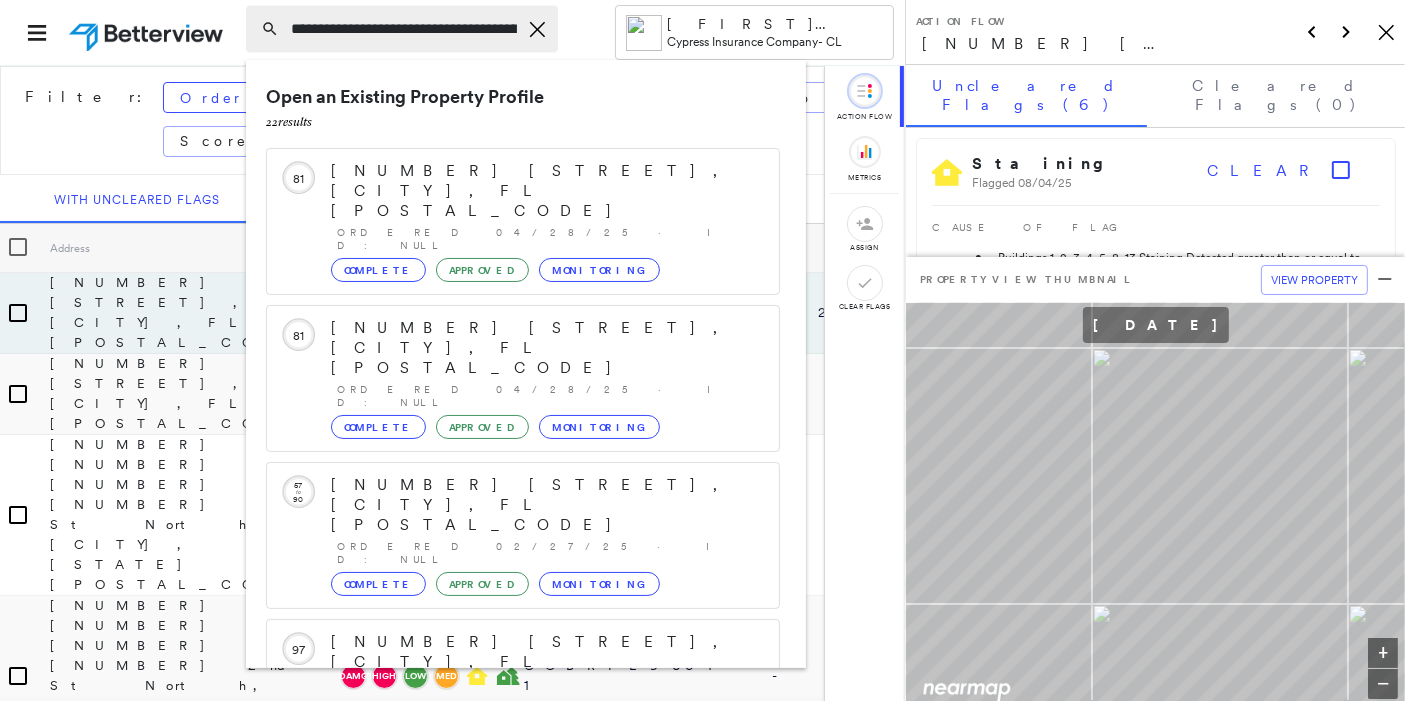 click on "**********" at bounding box center [404, 29] 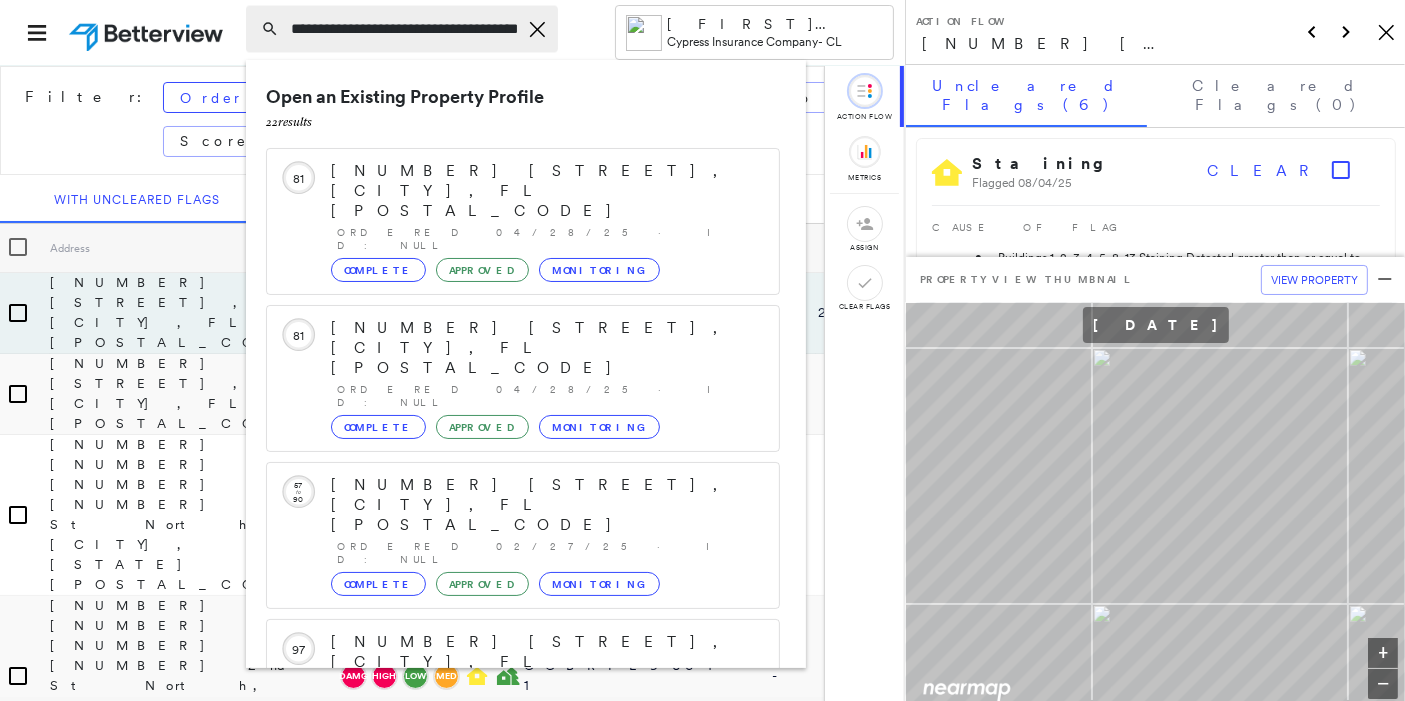 type on "**********" 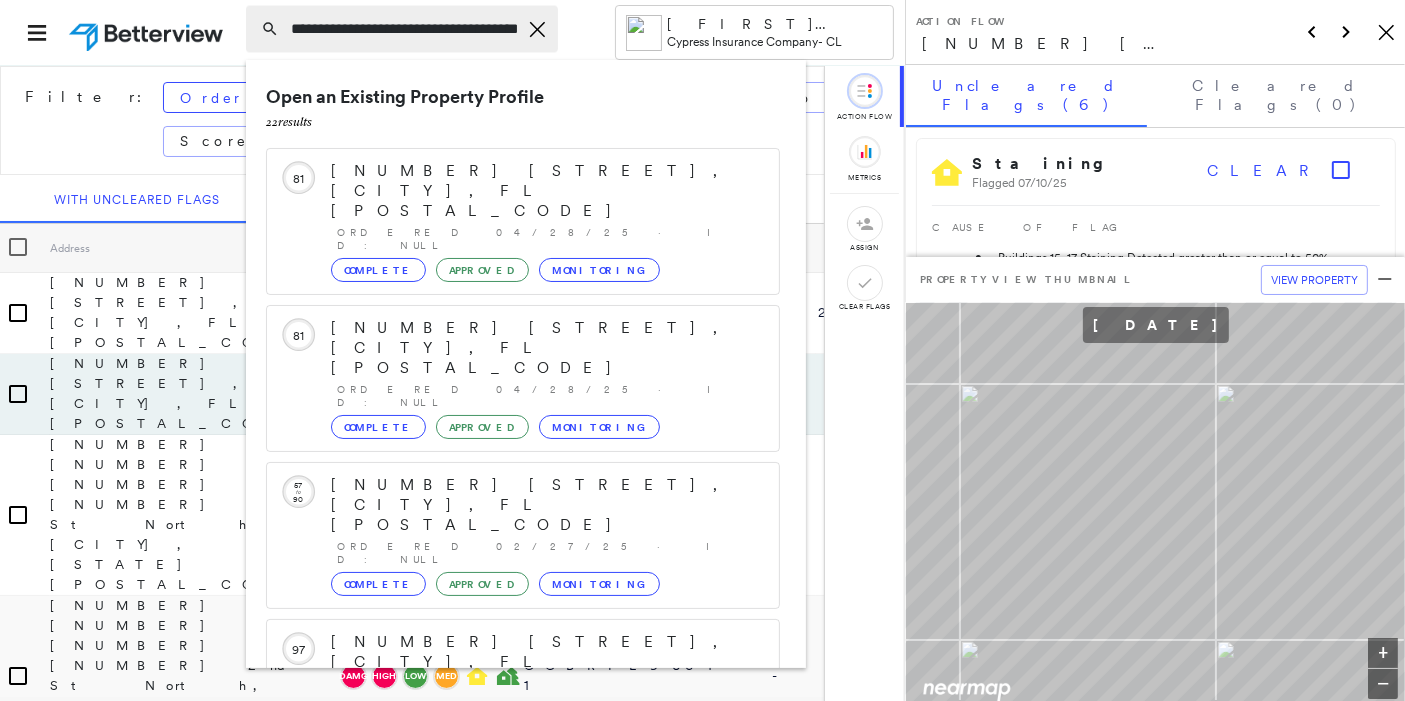 click on "**********" at bounding box center [404, 29] 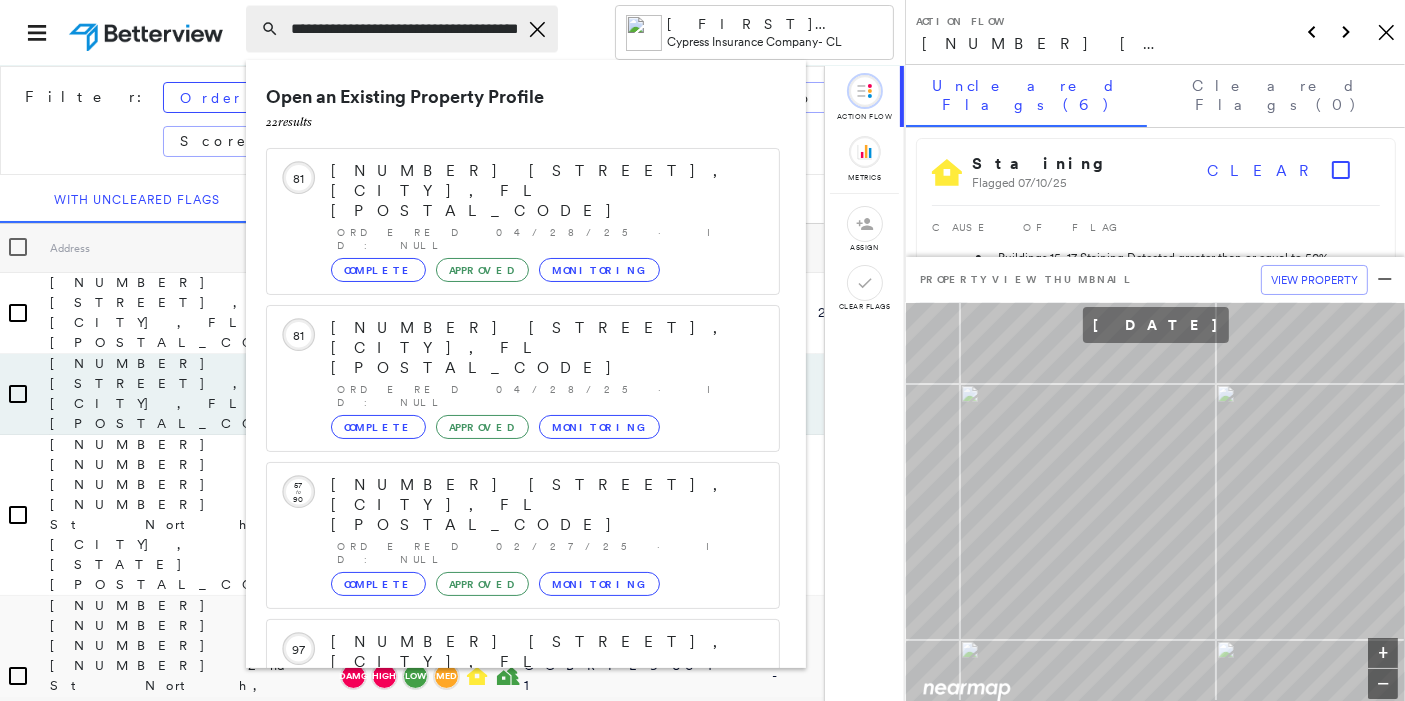 click 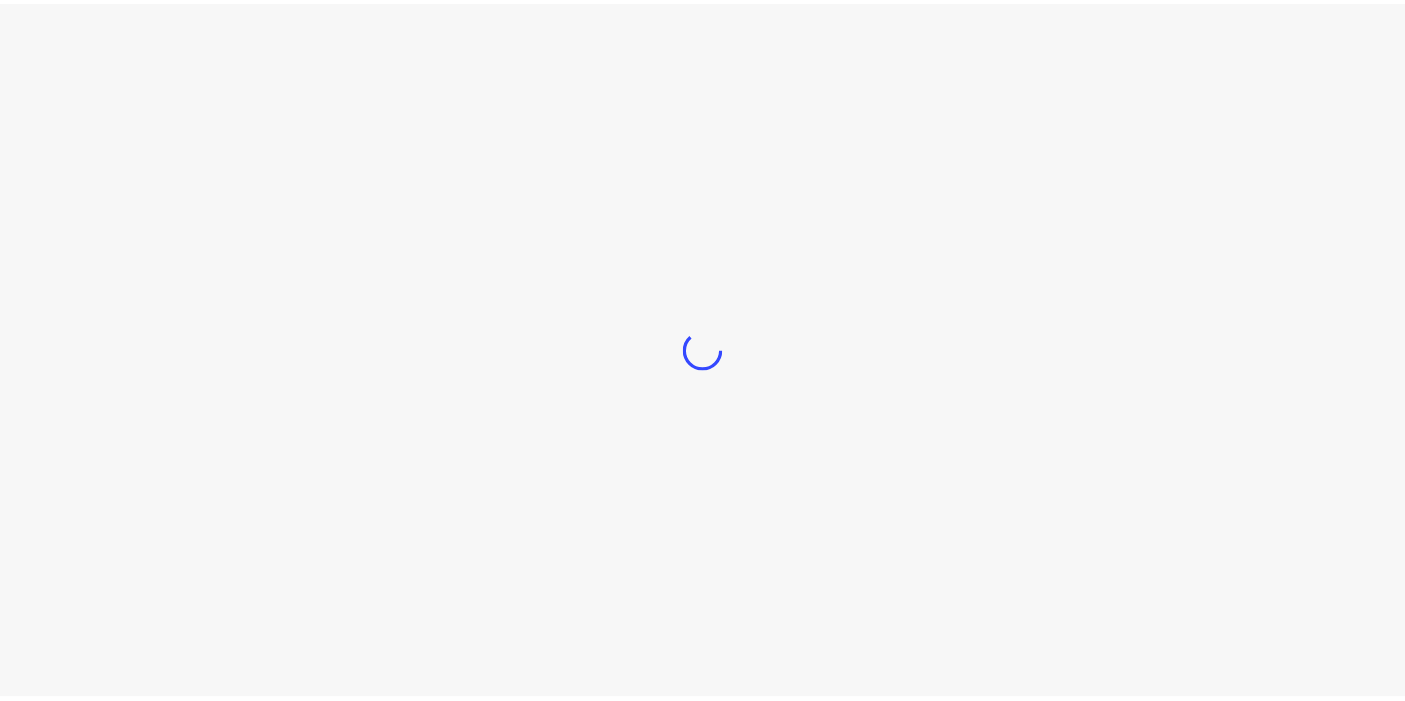 scroll, scrollTop: 0, scrollLeft: 0, axis: both 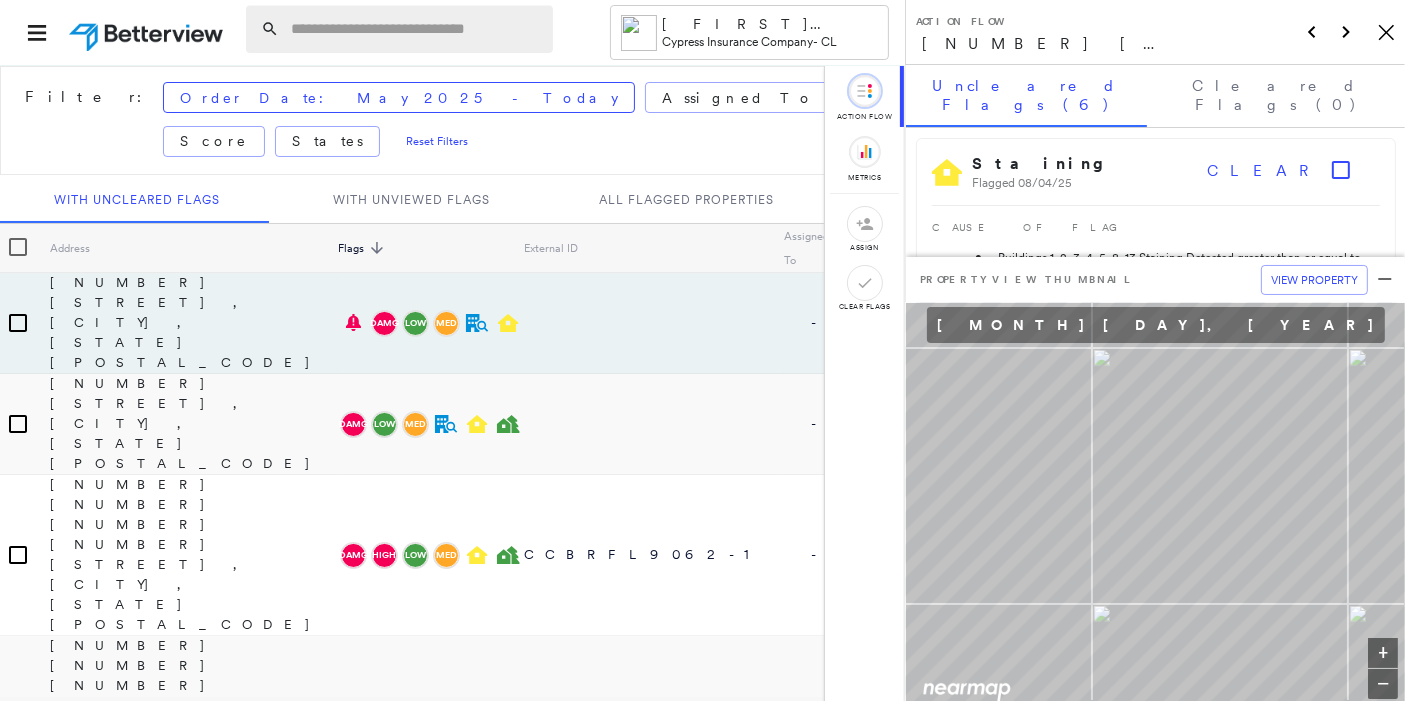 click at bounding box center [416, 29] 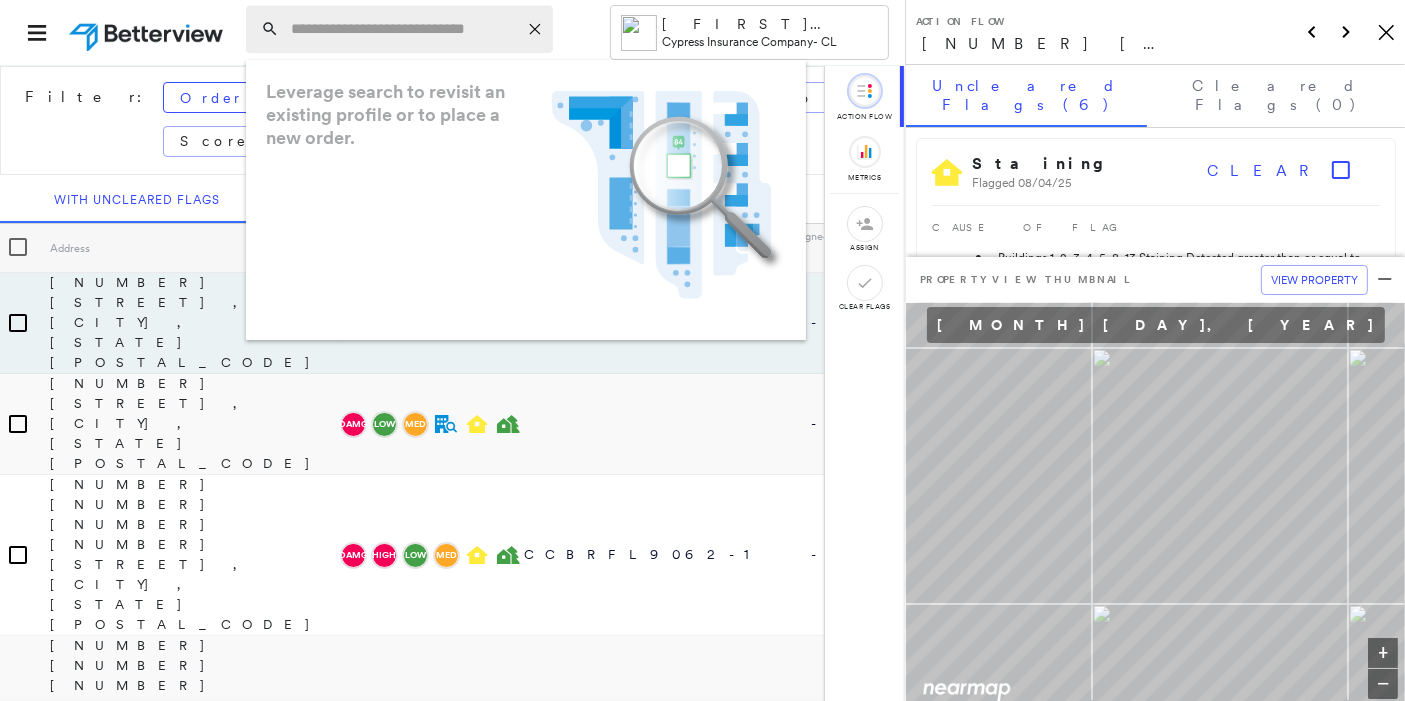 click at bounding box center (404, 29) 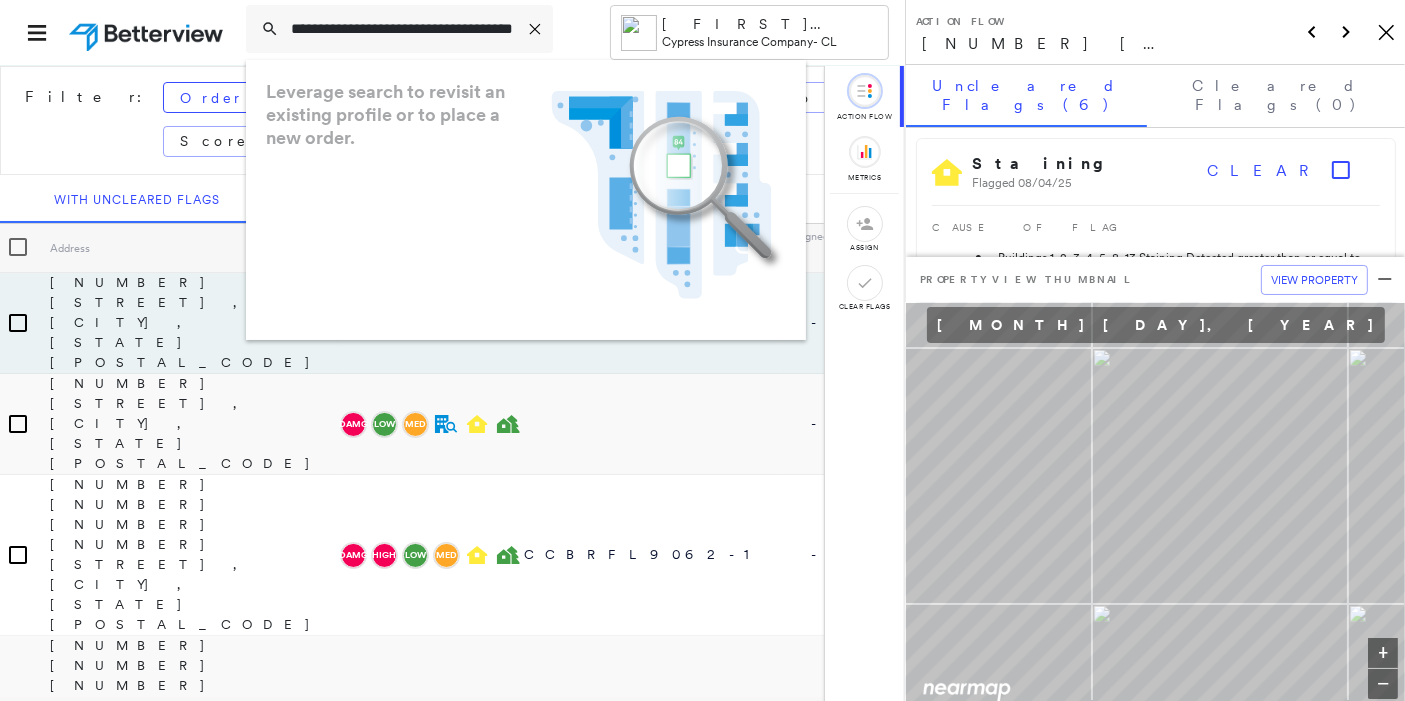 scroll, scrollTop: 0, scrollLeft: 74, axis: horizontal 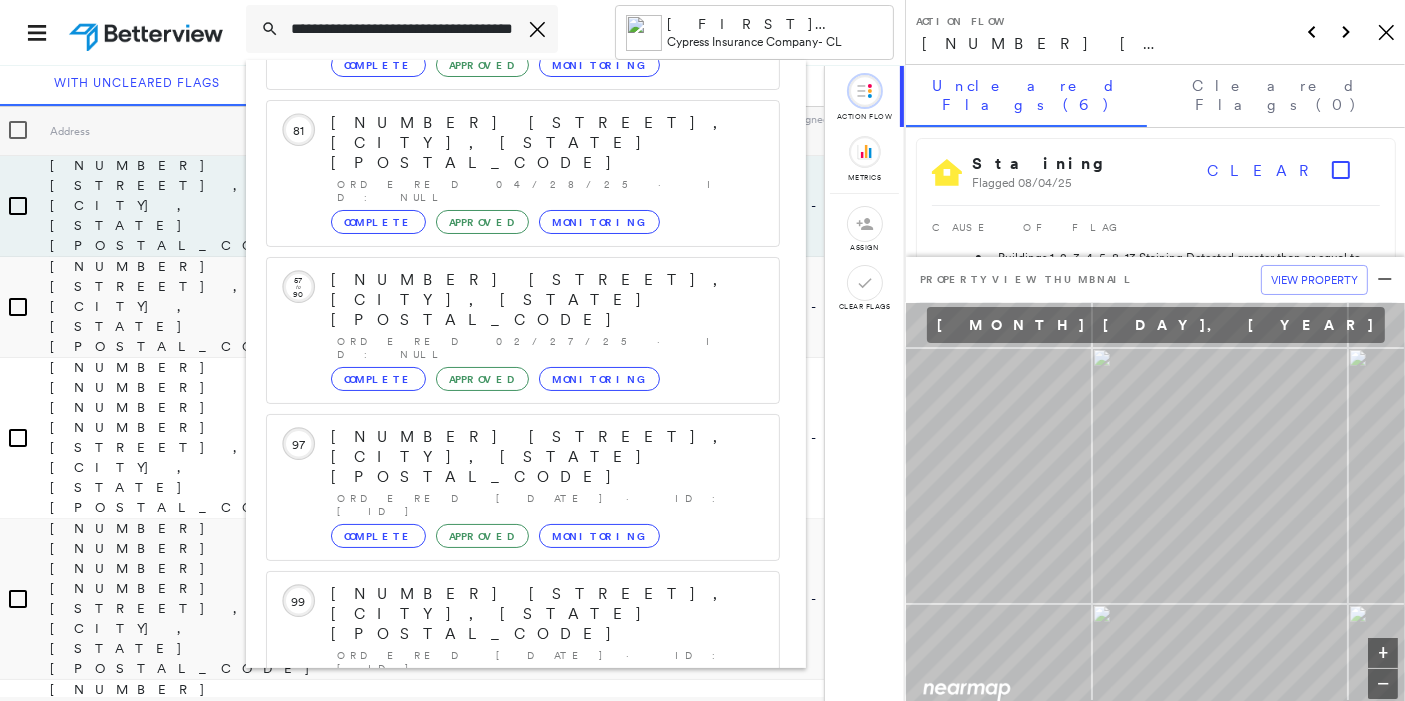 type on "**********" 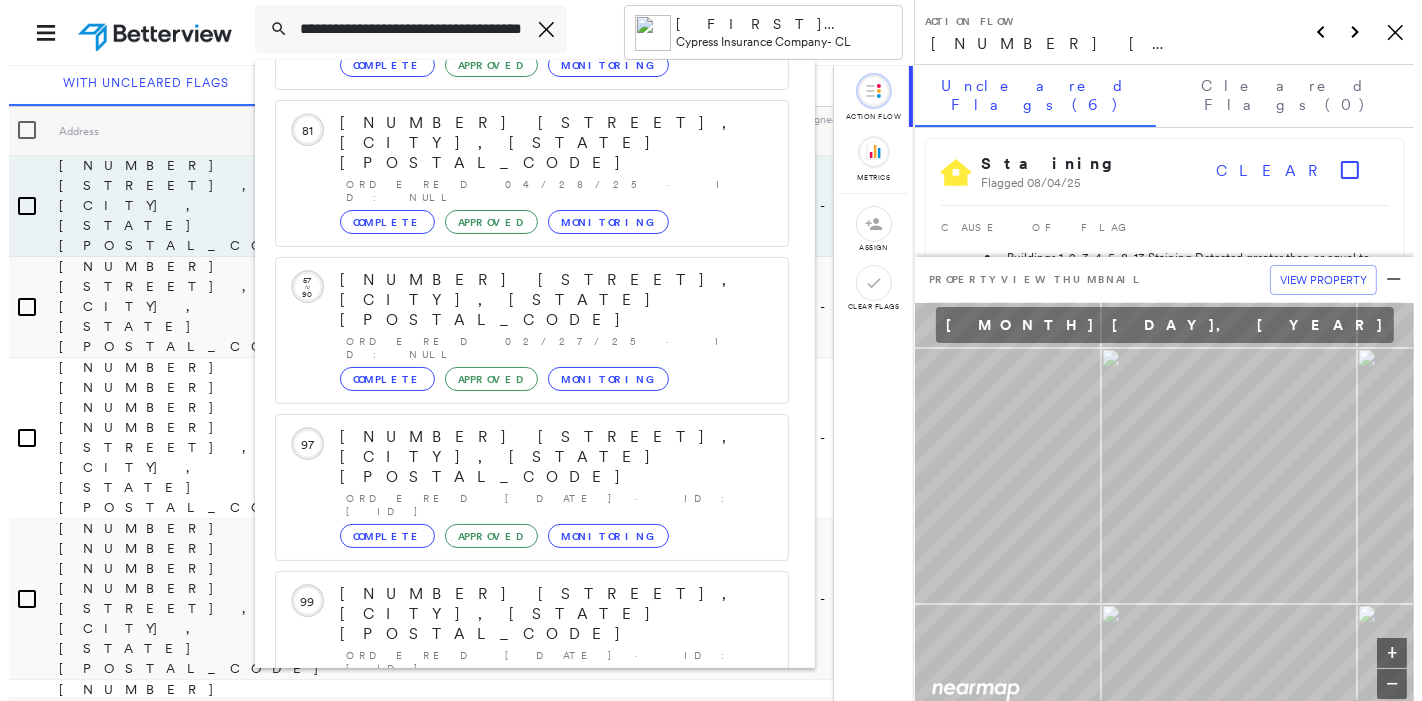 scroll, scrollTop: 0, scrollLeft: 0, axis: both 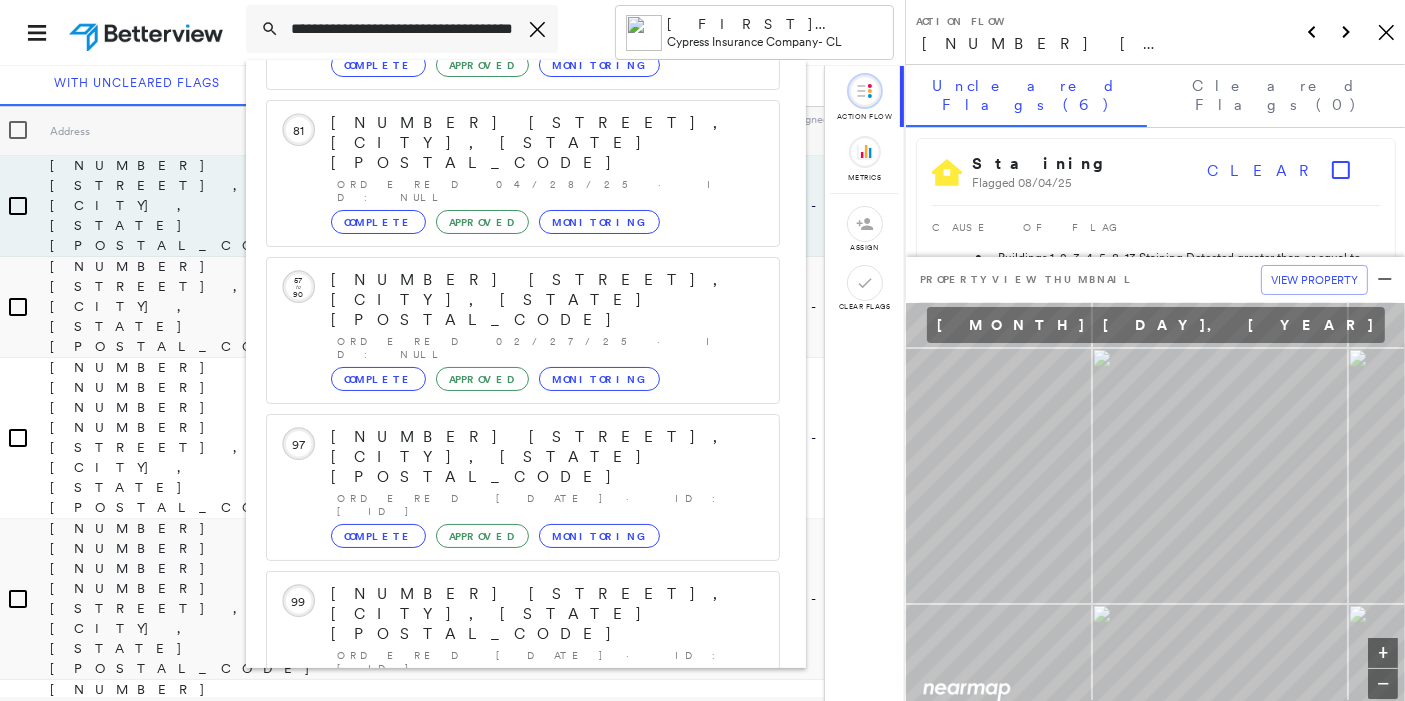 click 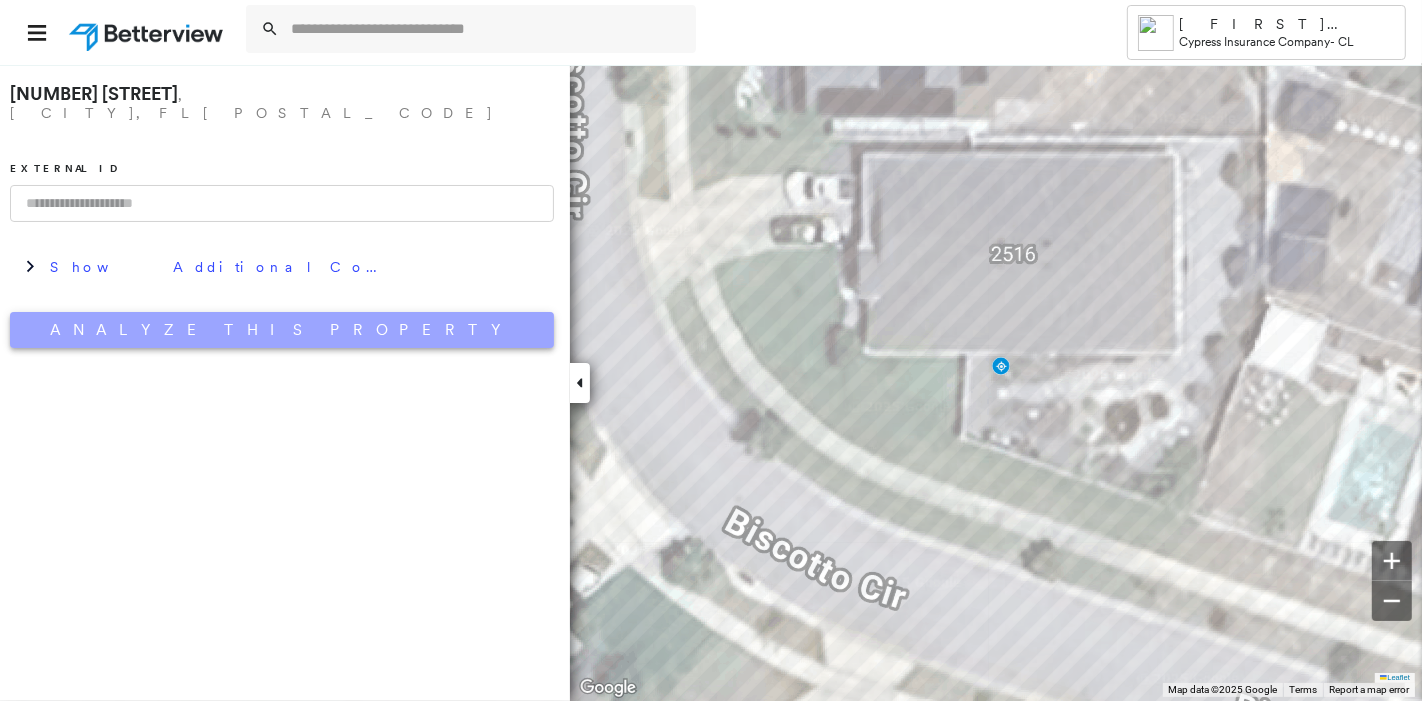 click on "Analyze This Property" at bounding box center (282, 330) 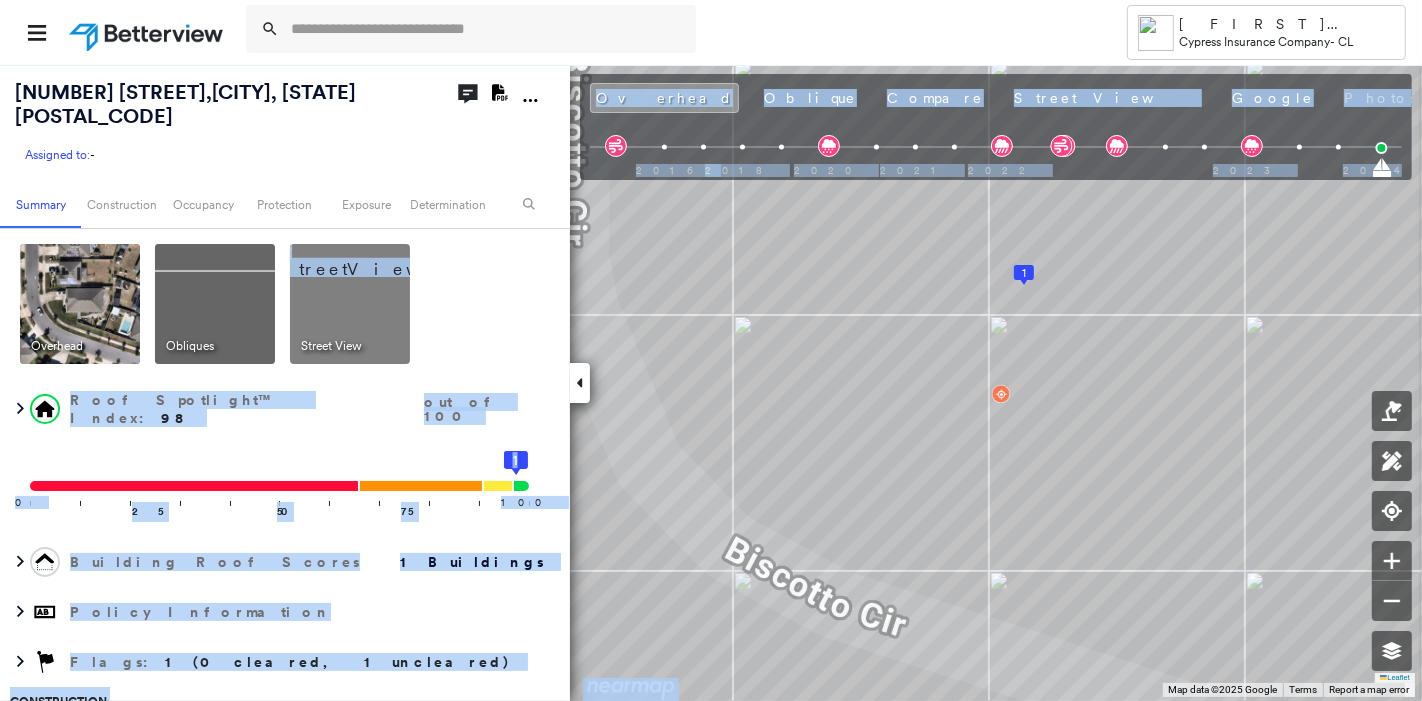 click on "[NUMBER] [STREET], [CITY], [STATE] [POSTAL_CODE] Assigned to: - Assigned to: - Assigned to: - Open Comments Download PDF Report Summary Construction Occupancy Protection Exposure Determination Overhead Obliques Street View Roof Spotlight™ Index : 98 out of 100 0 100 25 50 75 1 Building Roof Scores 1 Buildings Policy Information Flags : 1 (0 cleared, 1 uncleared) Construction Roof Spotlights : Vent Property Features : Car, Road (Drivable Surface), Significantly Stained Pavement, Concrete Area, Driveway and 4 more Roof Size & Shape : 1 building - Hip | Asphalt Shingle BuildZoom - Building Permit Data and Analysis Occupancy Place Detail Protection Exposure Fire Path FEMA Risk Index Wind Claim Predictor: More Risky 2 out of 5 Hurricane Regional Hazard: 2 out of 5 Wildfire Regional Hazard: 2 out of 5 Additional Perils Determination Flags : 1 (0 cleared, 1 uncleared) Uncleared Flags (1) Cleared Flags (0) LOW Low Priority Flagged [DATE] Clear Action Taken New Entry History Quote/New Business General" at bounding box center (711, 382) 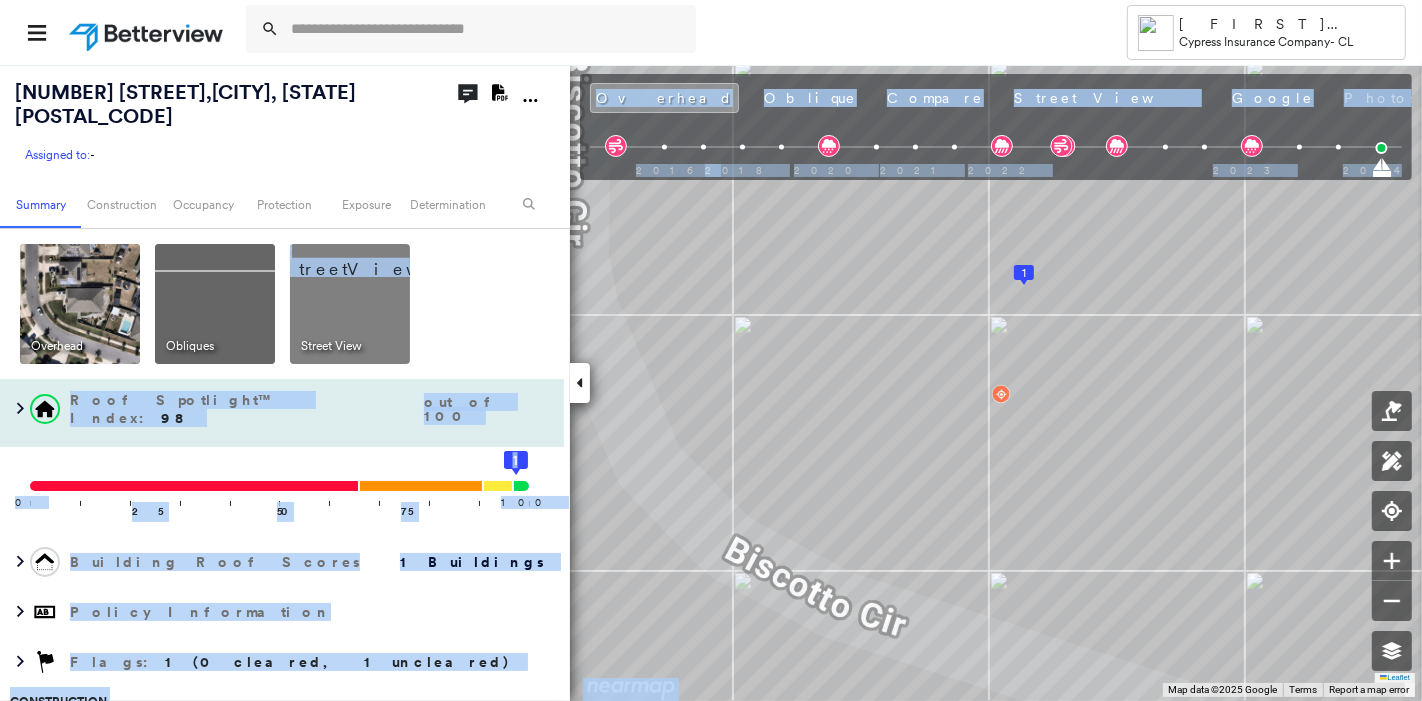 click on "Roof Spotlight™ Index :  98 out of 100 0 100 25 50 75 1" at bounding box center (282, 464) 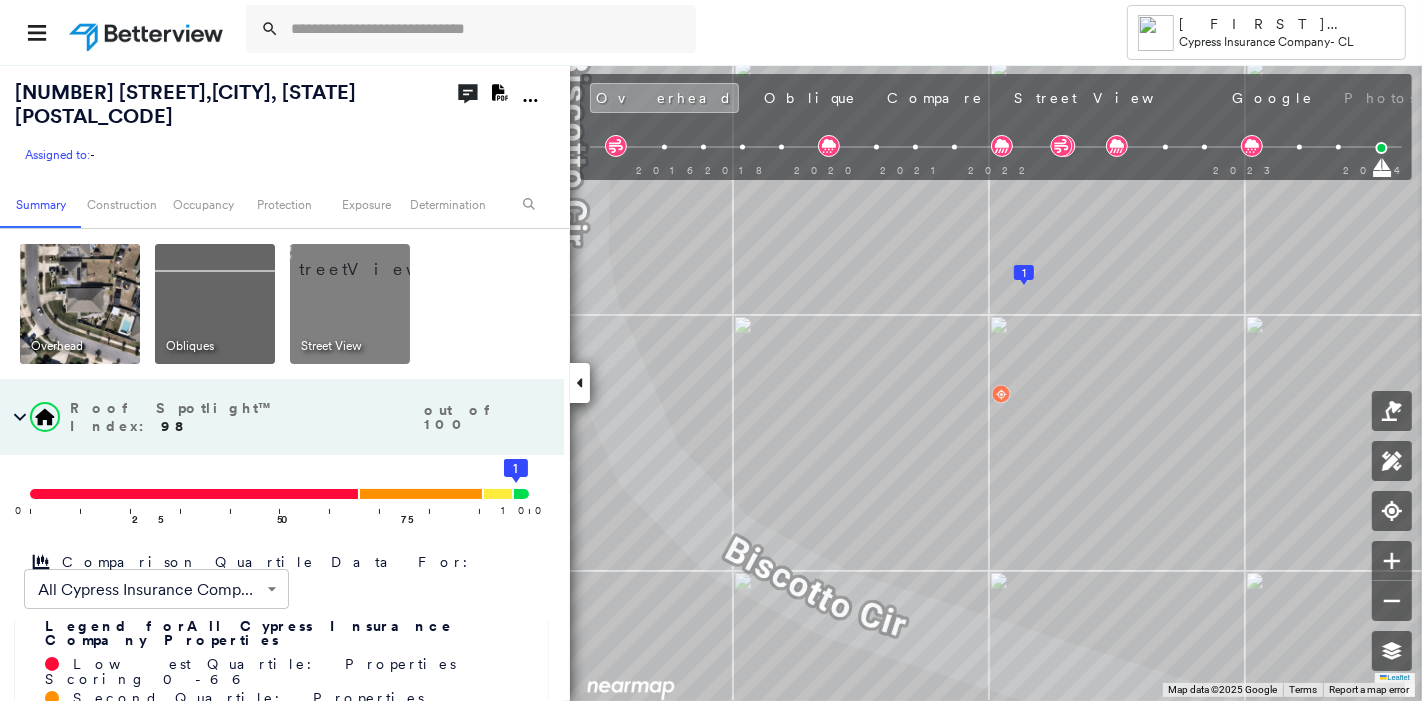click on "Roof Spotlight™ Index :  98 out of 100 0 100 25 50 75 1" at bounding box center [282, 472] 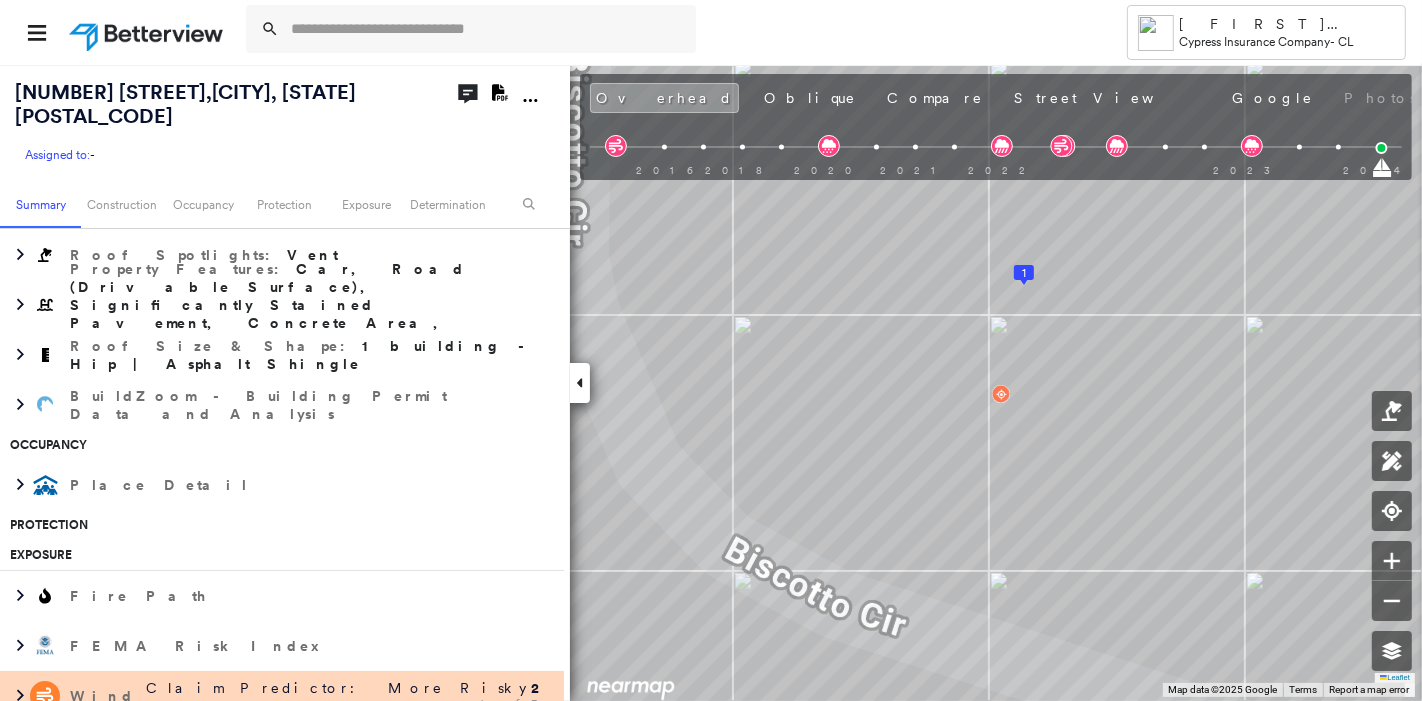 scroll, scrollTop: 501, scrollLeft: 0, axis: vertical 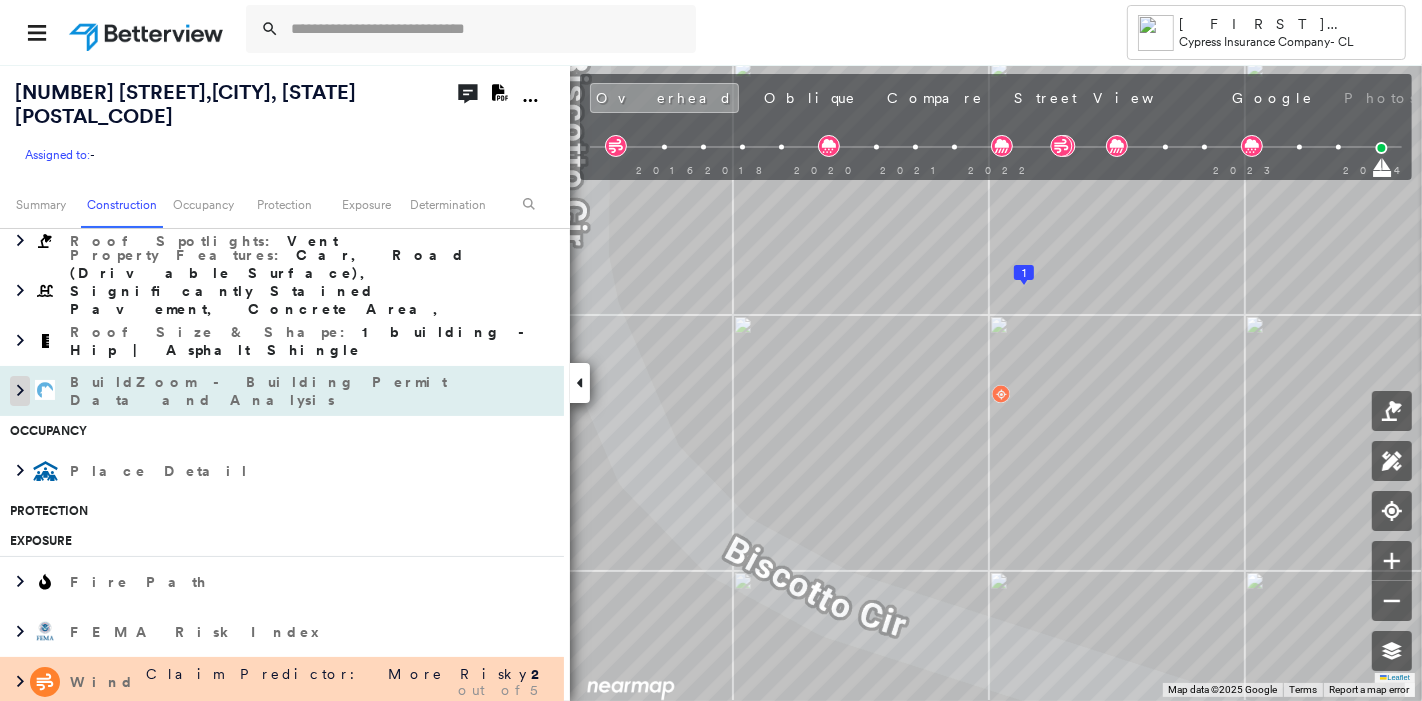 click 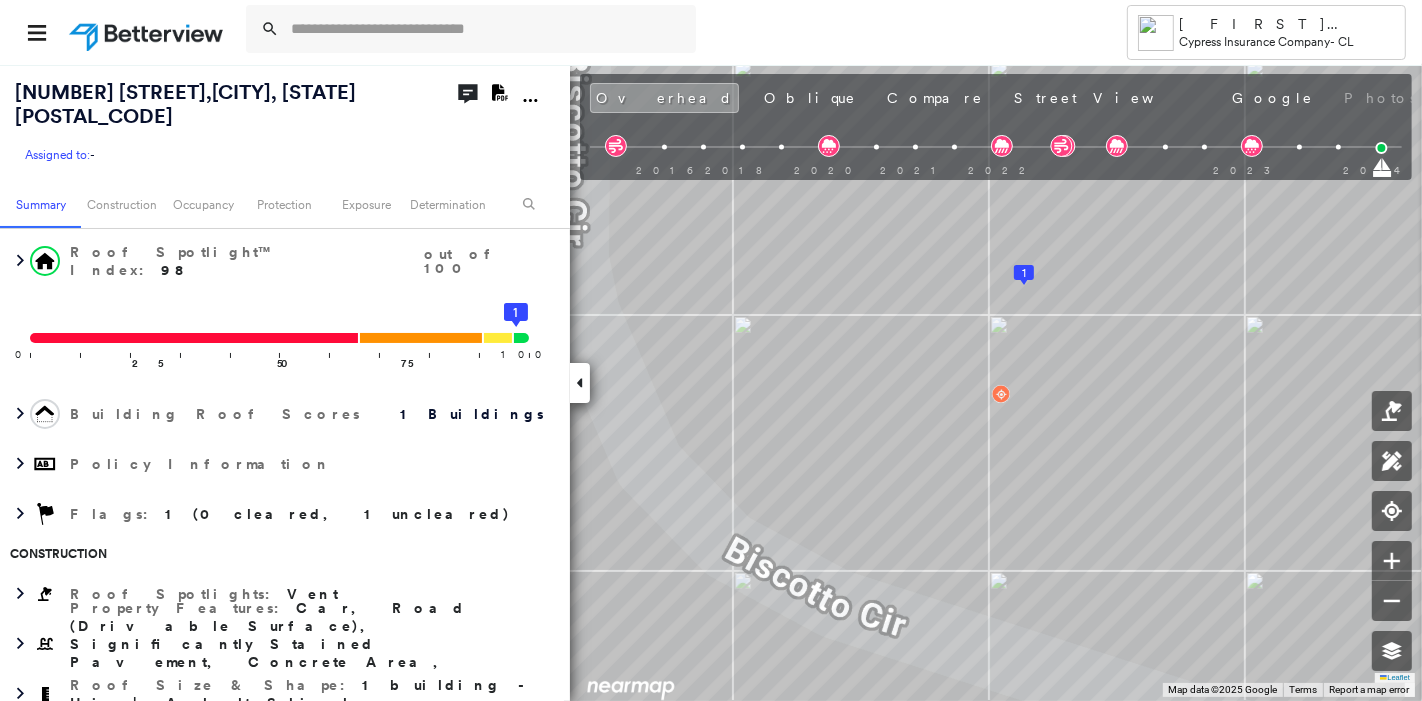 scroll, scrollTop: 141, scrollLeft: 0, axis: vertical 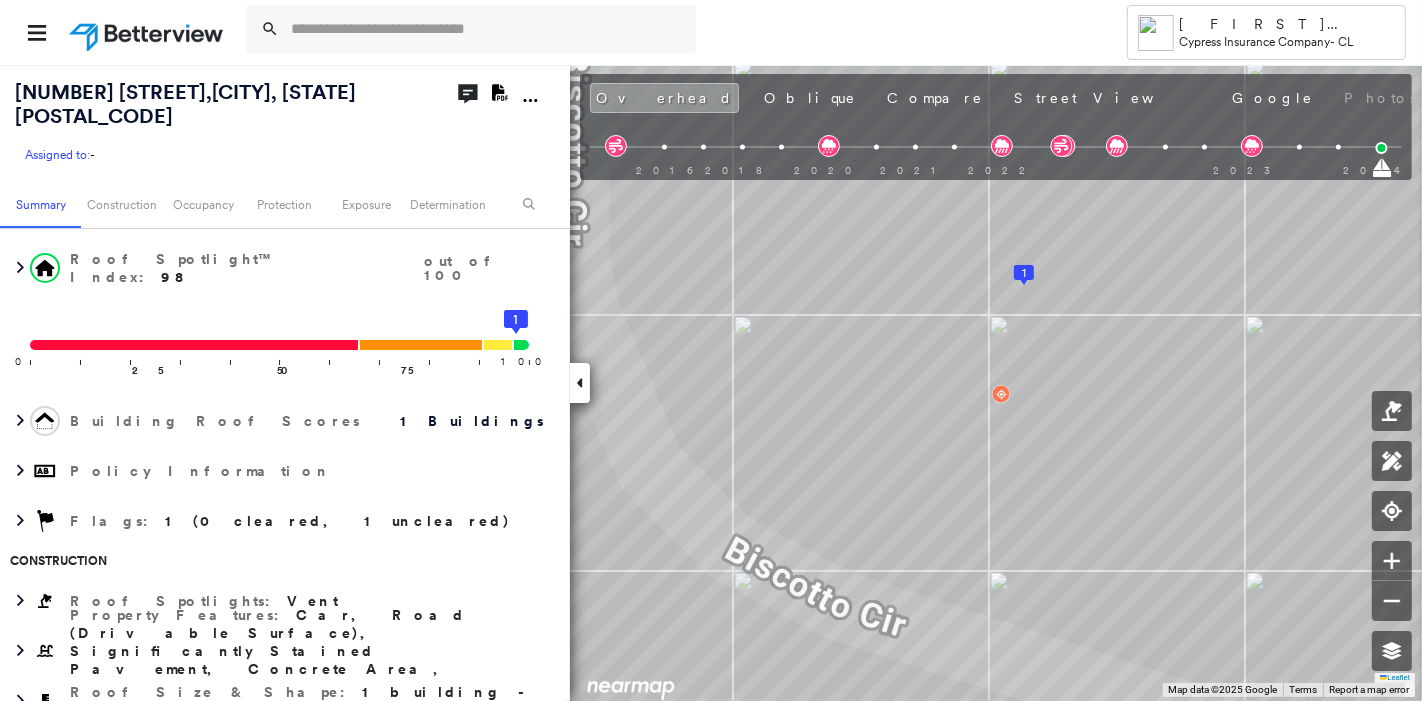 click 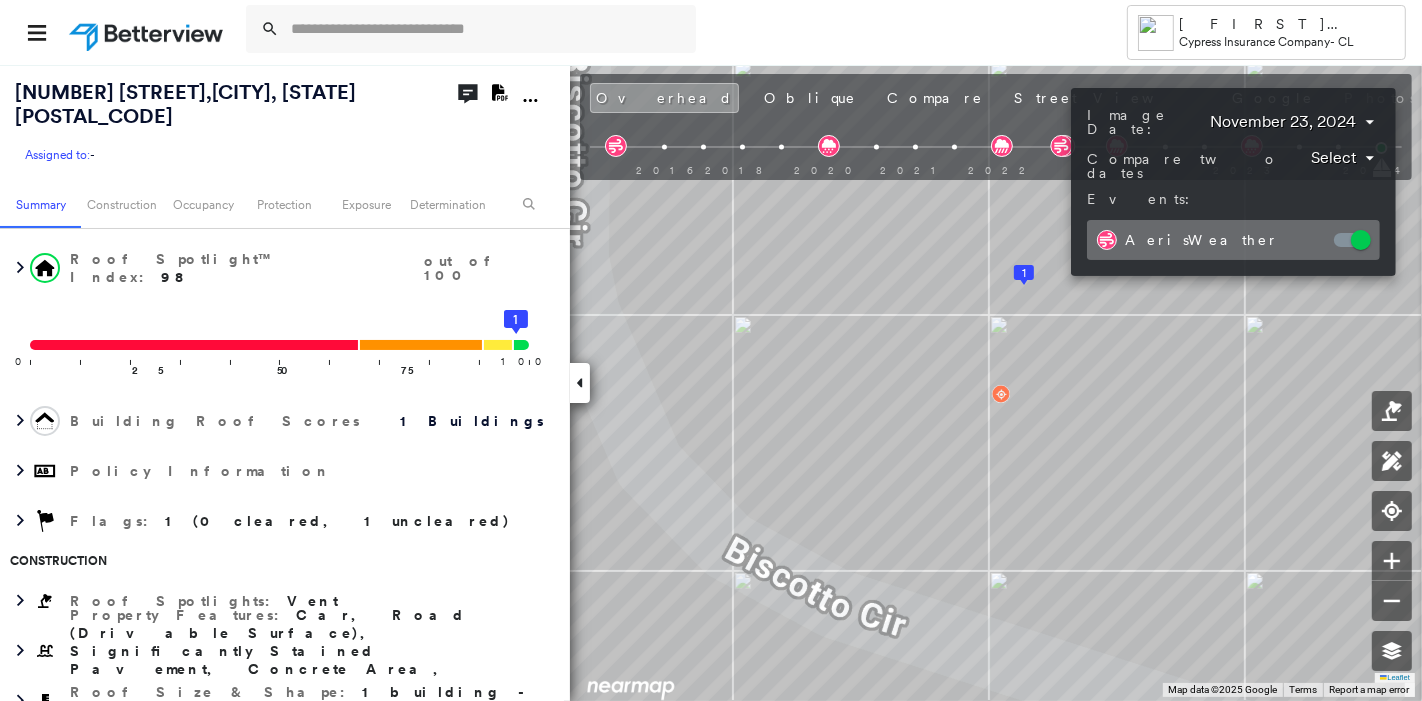 click on "Tower [PERSON] Cypress Insurance Company - CL [NUMBER] [STREET], [CITY], [STATE] [POSTAL_CODE] Assigned to: - Assigned to: - Assigned to: - Open Comments Download PDF Report Summary Construction Occupancy Protection Exposure Determination Overhead Obliques Street View Roof Spotlight™ Index : 98 out of 100 0 100 25 50 75 1 Building Roof Scores 1 Buildings Policy Information Flags : 1 (0 cleared, 1 uncleared) Construction Roof Spotlights : Vent Property Features : Car, Road (Drivable Surface), Significantly Stained Pavement, Concrete Area, Driveway and 4 more Roof Size & Shape : 1 building - Hip | Asphalt Shingle BuildZoom - Building Permit Data and Analysis No Data Available Occupancy Place Detail Protection Exposure Fire Path FEMA Risk Index Wind Claim Predictor: More Risky 2 out of 5 Hurricane Regional Hazard: 2 out of 5 Wildfire Regional Hazard: 2 out of 5 Additional Perils Determination Flags : 1 (0 cleared, 1 uncleared) Uncleared Flags (1) Cleared Flags (0) LOW Low Priority Clear" at bounding box center [711, 350] 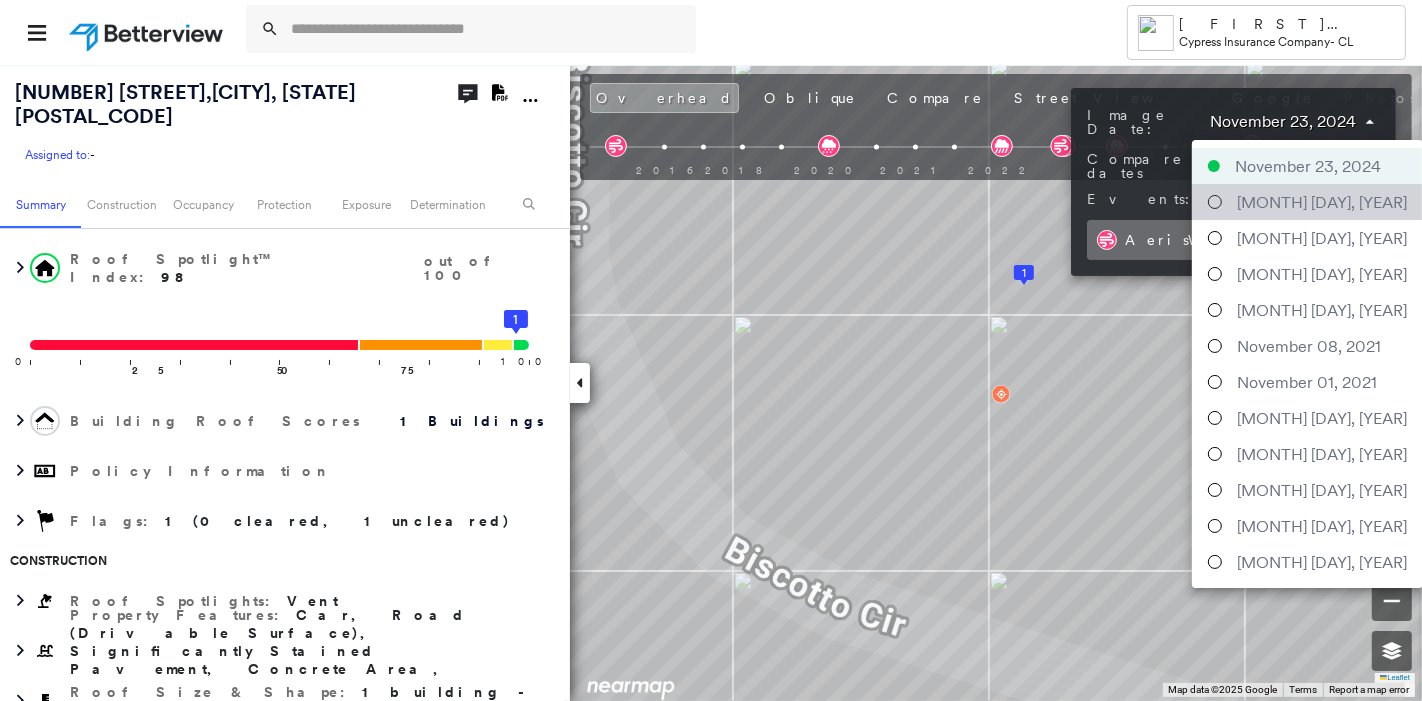 click on "[MONTH] [DAY], [YEAR]" at bounding box center [1322, 202] 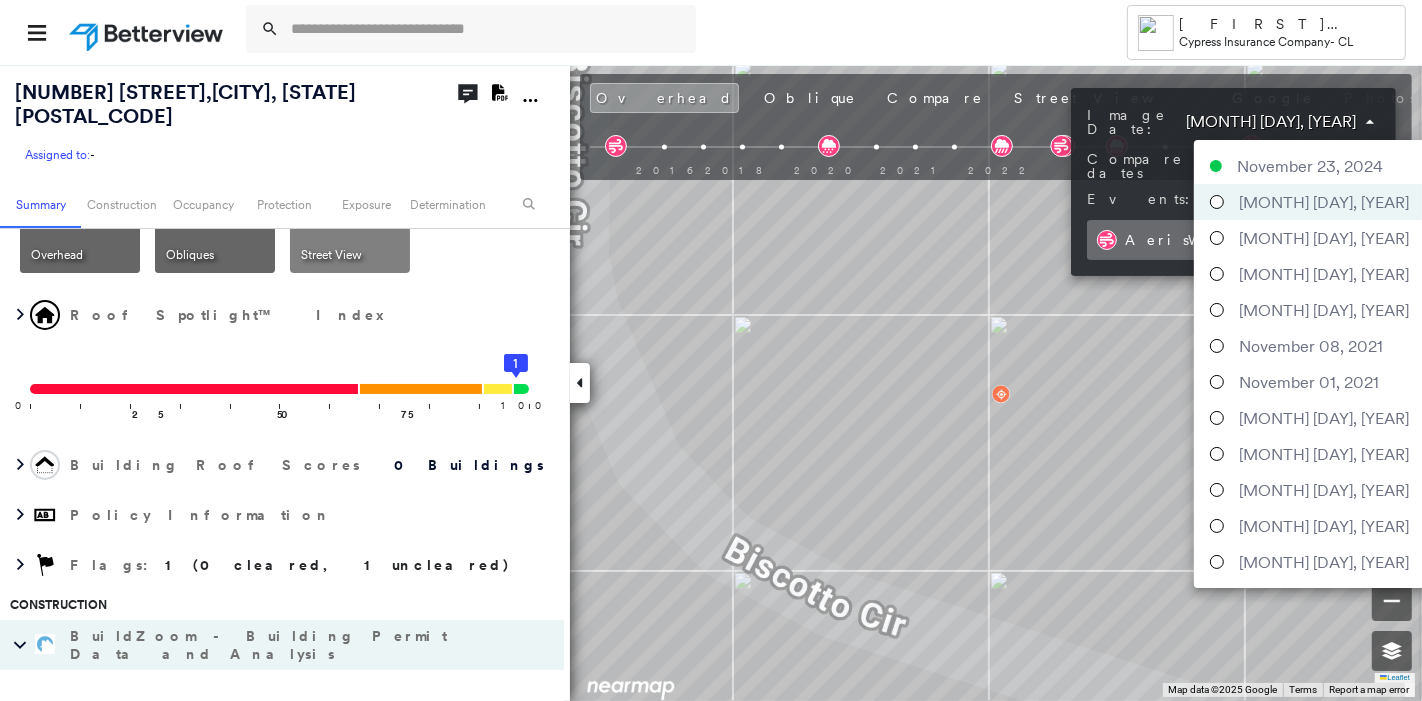 click on "Tower [PERSON] Cypress Insurance Company - CL [NUMBER] [STREET], [CITY], [STATE] [POSTAL_CODE] Assigned to: - Assigned to: - Assigned to: - Open Comments Download PDF Report Summary Construction Occupancy Protection Exposure Determination Looking for roof spotlights? Analyze this date Overhead Obliques Street View Roof Spotlight™ Index 0 100 25 50 75 1 Building Roof Scores 0 Buildings Policy Information Flags : 1 (0 cleared, 1 uncleared) Construction BuildZoom - Building Permit Data and Analysis No Data Available Occupancy Place Detail Protection Exposure FEMA Risk Index Hurricane Regional Hazard: 2 out of 5 Wildfire Regional Hazard: 2 out of 5 Additional Perils Determination Flags : 1 (0 cleared, 1 uncleared) Uncleared Flags (1) Cleared Flags (0) LOW Low Priority Flagged [DATE] Clear Action Taken New Entry History Quote/New Business Terms & Conditions Added ACV Endorsement Added Cosmetic Endorsement Inspection/Loss Control Report Information Added to Inspection Survey General Save Renewal" at bounding box center [711, 350] 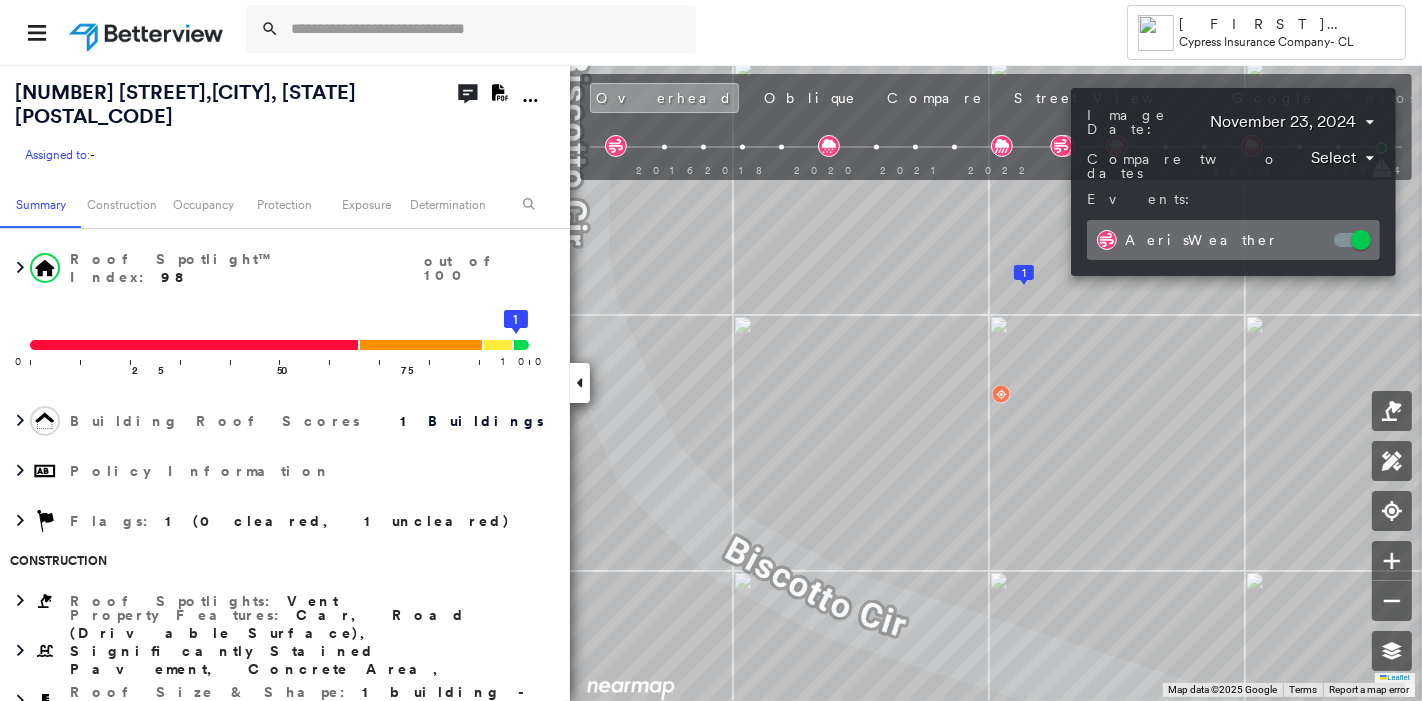 click at bounding box center (711, 350) 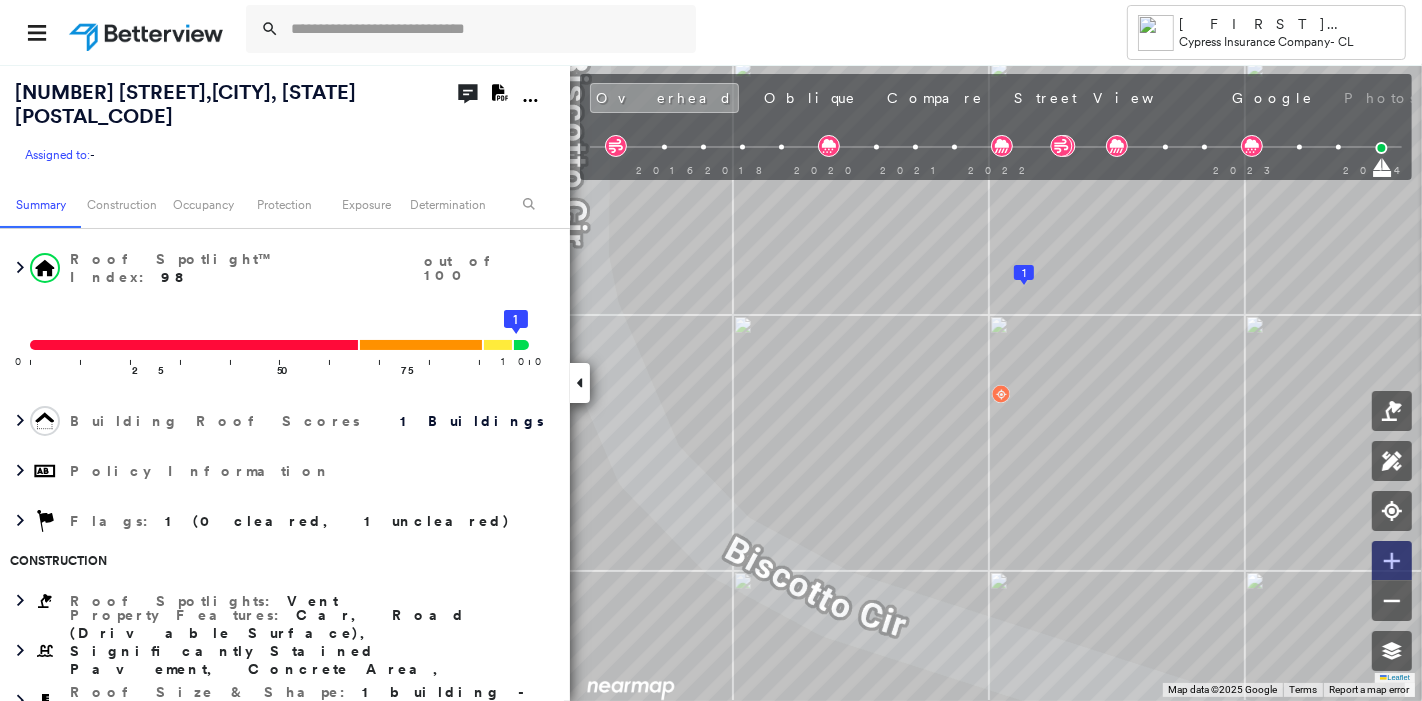 click at bounding box center (1392, 561) 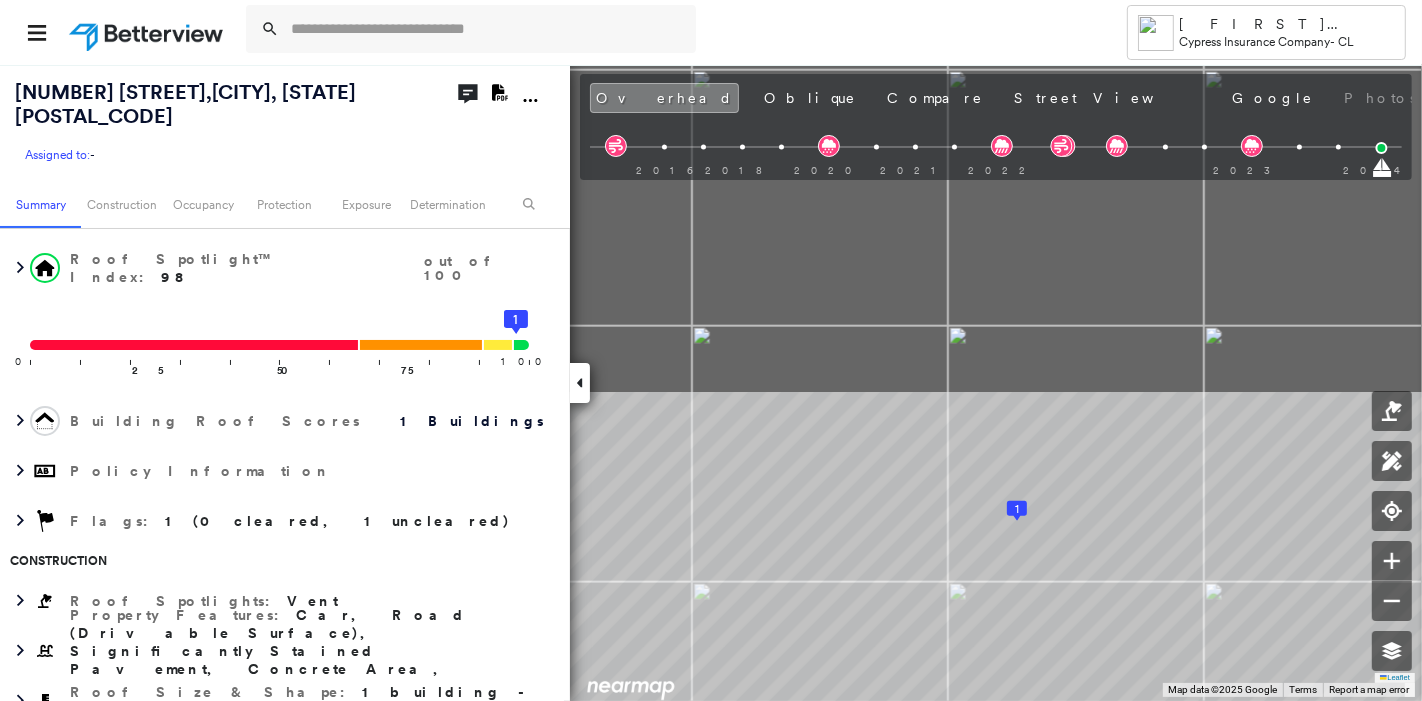 click on "Tower [PERSON] Cypress Insurance Company - CL [NUMBER] [STREET], [CITY], [STATE] [POSTAL_CODE] Assigned to: - Assigned to: - Assigned to: - Open Comments Download PDF Report Summary Construction Occupancy Protection Exposure Determination Overhead Obliques Street View Roof Spotlight™ Index : 98 out of 100 0 100 25 50 75 1 Building Roof Scores 1 Buildings Policy Information Flags : 1 (0 cleared, 1 uncleared) Construction Roof Spotlights : Vent Property Features : Car, Road (Drivable Surface), Significantly Stained Pavement, Concrete Area, Driveway and 4 more Roof Size & Shape : 1 building - Hip | Asphalt Shingle BuildZoom - Building Permit Data and Analysis No Data Available Occupancy Place Detail Protection Exposure Fire Path FEMA Risk Index Wind Claim Predictor: More Risky 2 out of 5 Hurricane Regional Hazard: 2 out of 5 Wildfire Regional Hazard: 2 out of 5 Additional Perils Determination Flags : 1 (0 cleared, 1 uncleared) Uncleared Flags (1) Cleared Flags (0) LOW Low Priority Clear" at bounding box center [711, 350] 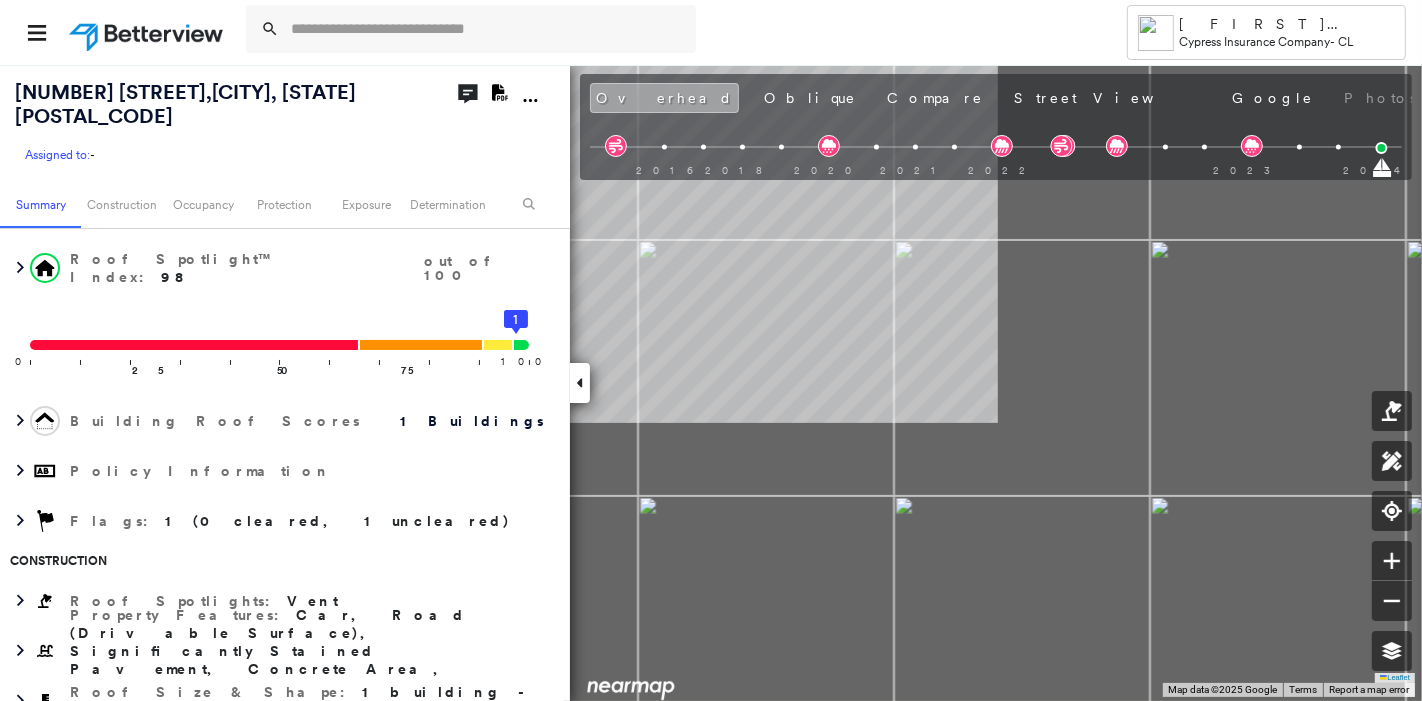 click on "[NUMBER] [STREET], [CITY], [STATE] [POSTAL_CODE] Assigned to: - Assigned to: - Assigned to: - Open Comments Download PDF Report Summary Construction Occupancy Protection Exposure Determination Overhead Obliques Street View Roof Spotlight™ Index : 98 out of 100 0 100 25 50 75 1 Building Roof Scores 1 Buildings Policy Information Flags : 1 (0 cleared, 1 uncleared) Construction Roof Spotlights : Vent Property Features : Car, Road (Drivable Surface), Significantly Stained Pavement, Concrete Area, Driveway and 4 more Roof Size & Shape : 1 building - Hip | Asphalt Shingle BuildZoom - Building Permit Data and Analysis No Data Available Occupancy Place Detail Protection Exposure Fire Path FEMA Risk Index Wind Claim Predictor: More Risky 2 out of 5 Hurricane Regional Hazard: 2 out of 5 Wildfire Regional Hazard: 2 out of 5 Additional Perils Determination Flags : 1 (0 cleared, 1 uncleared) Uncleared Flags (1) Cleared Flags (0) LOW Low Priority Flagged [DATE] Clear Action Taken New Entry History Save" at bounding box center [711, 382] 